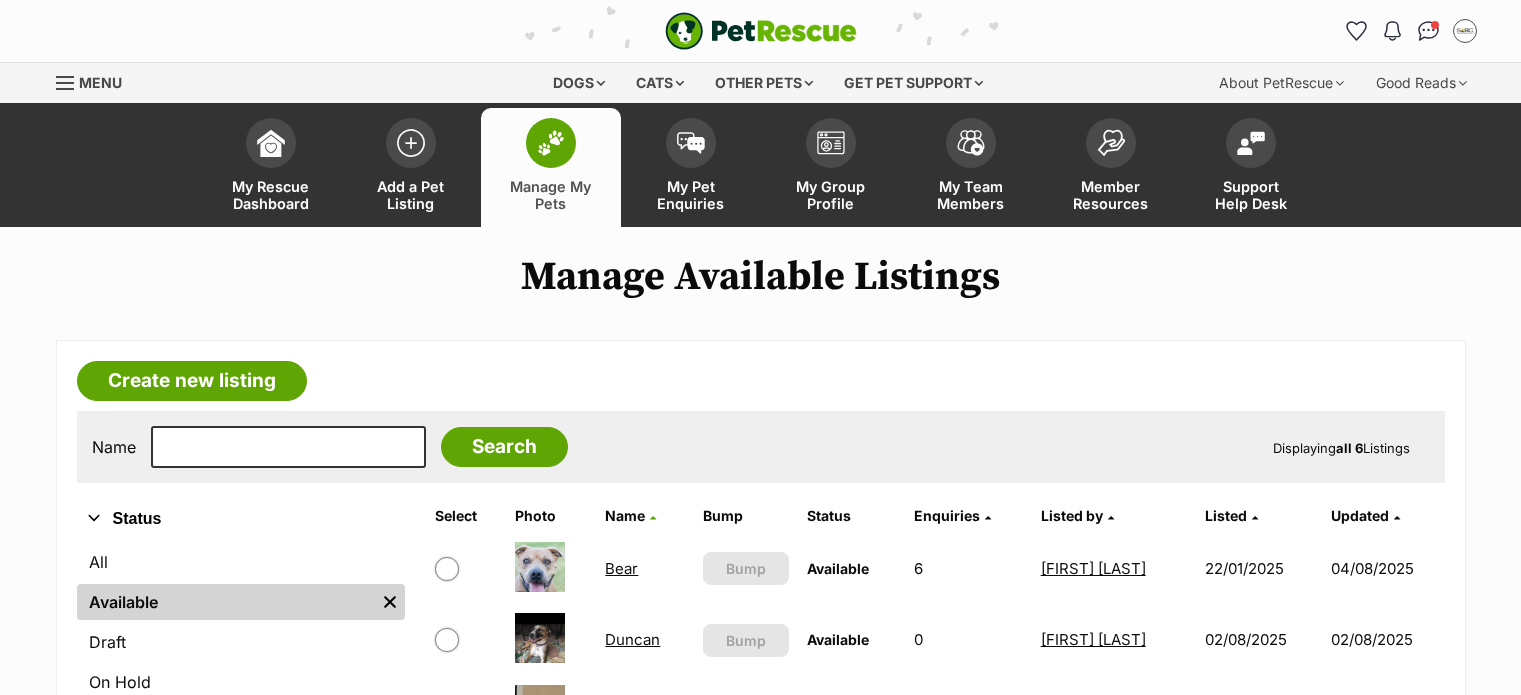 scroll, scrollTop: 300, scrollLeft: 0, axis: vertical 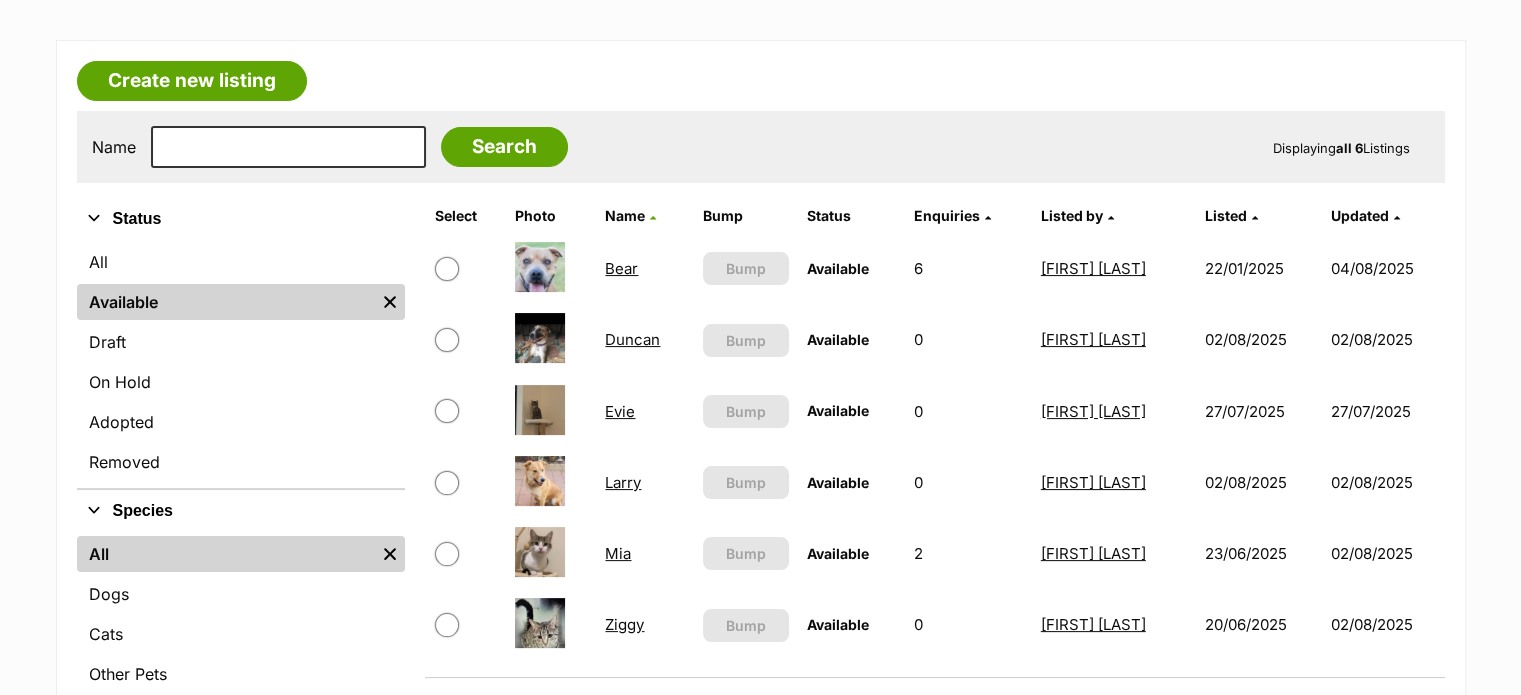 click on "Bear" at bounding box center (621, 268) 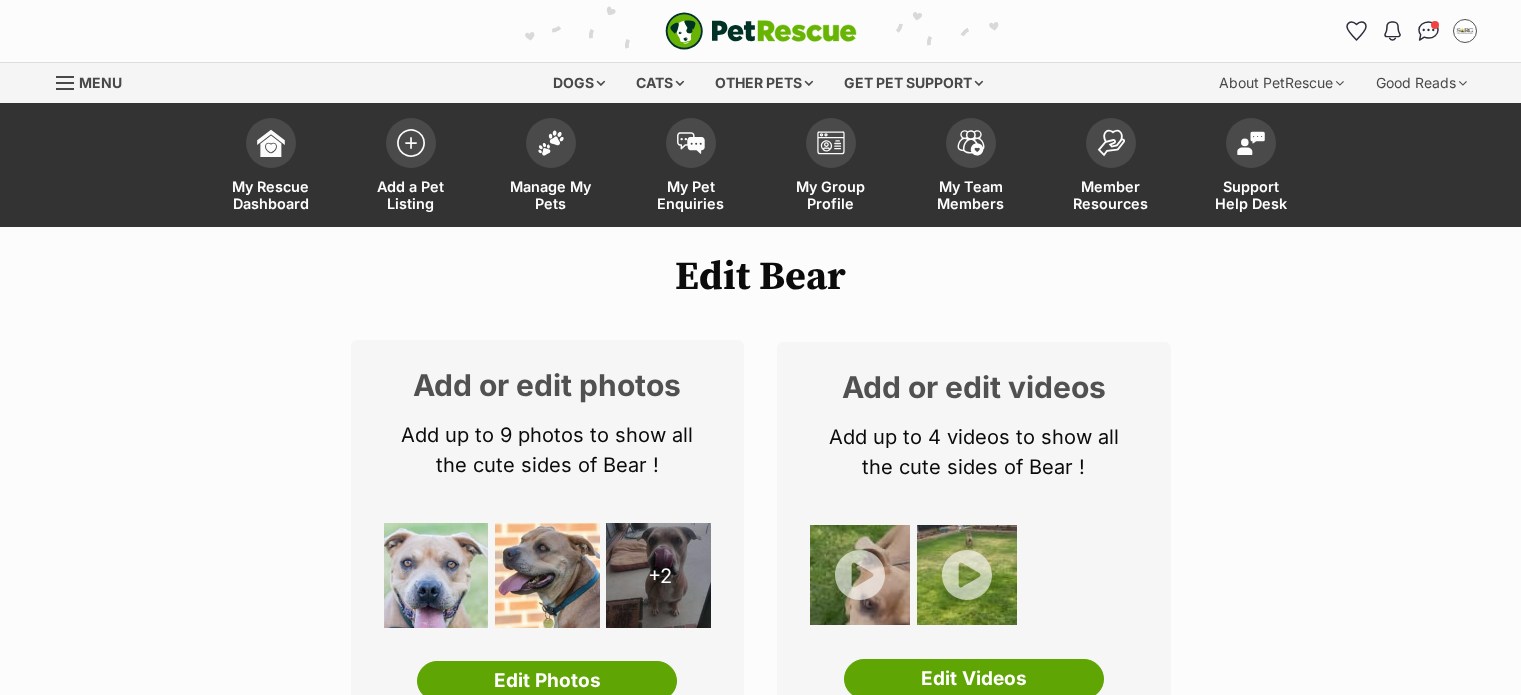 scroll, scrollTop: 0, scrollLeft: 0, axis: both 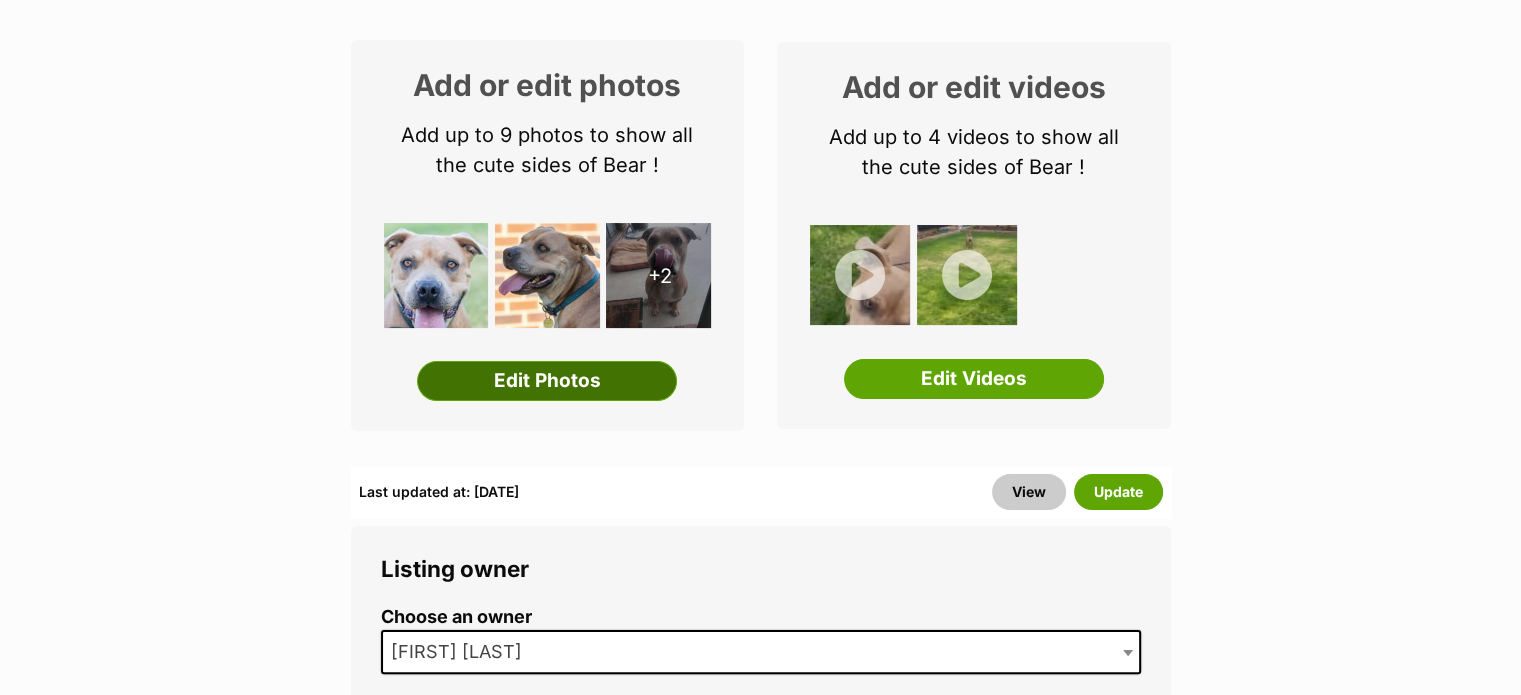 click on "Edit Photos" at bounding box center (547, 381) 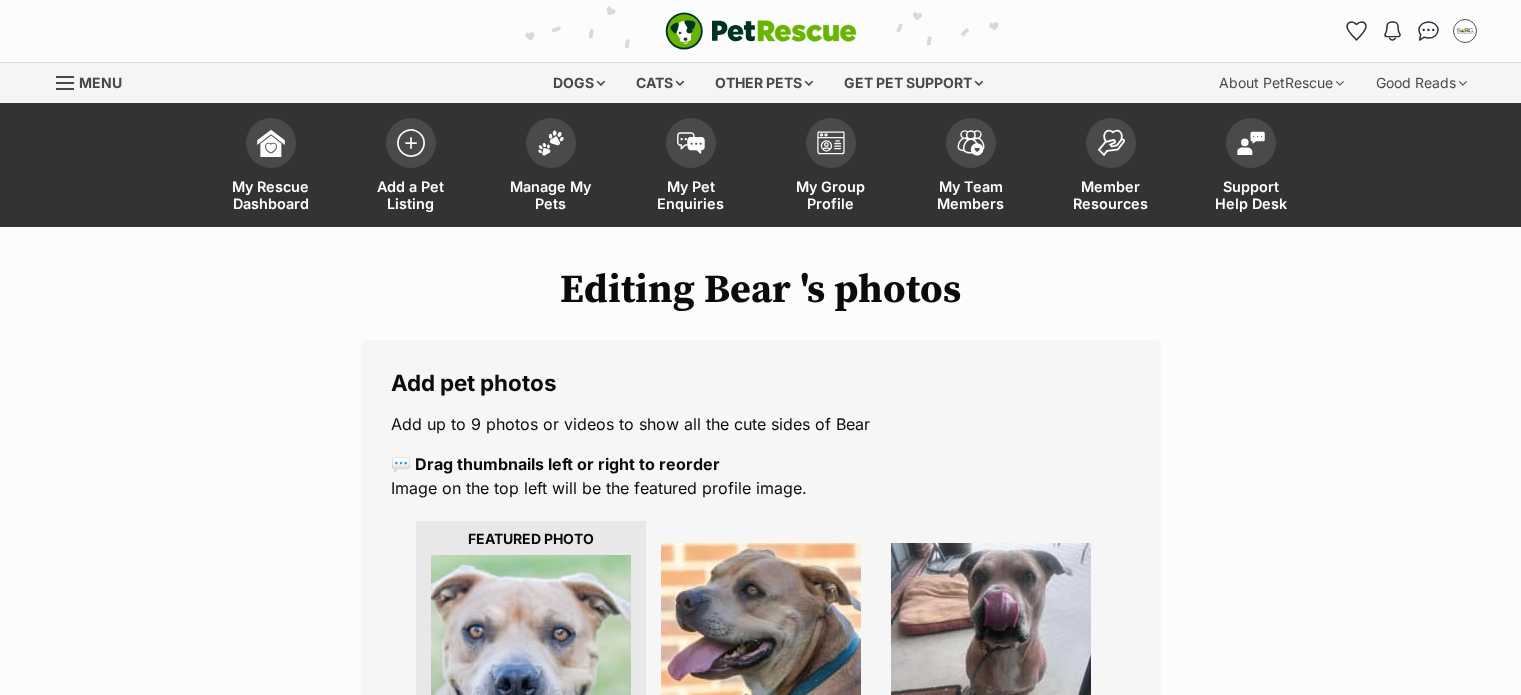 scroll, scrollTop: 400, scrollLeft: 0, axis: vertical 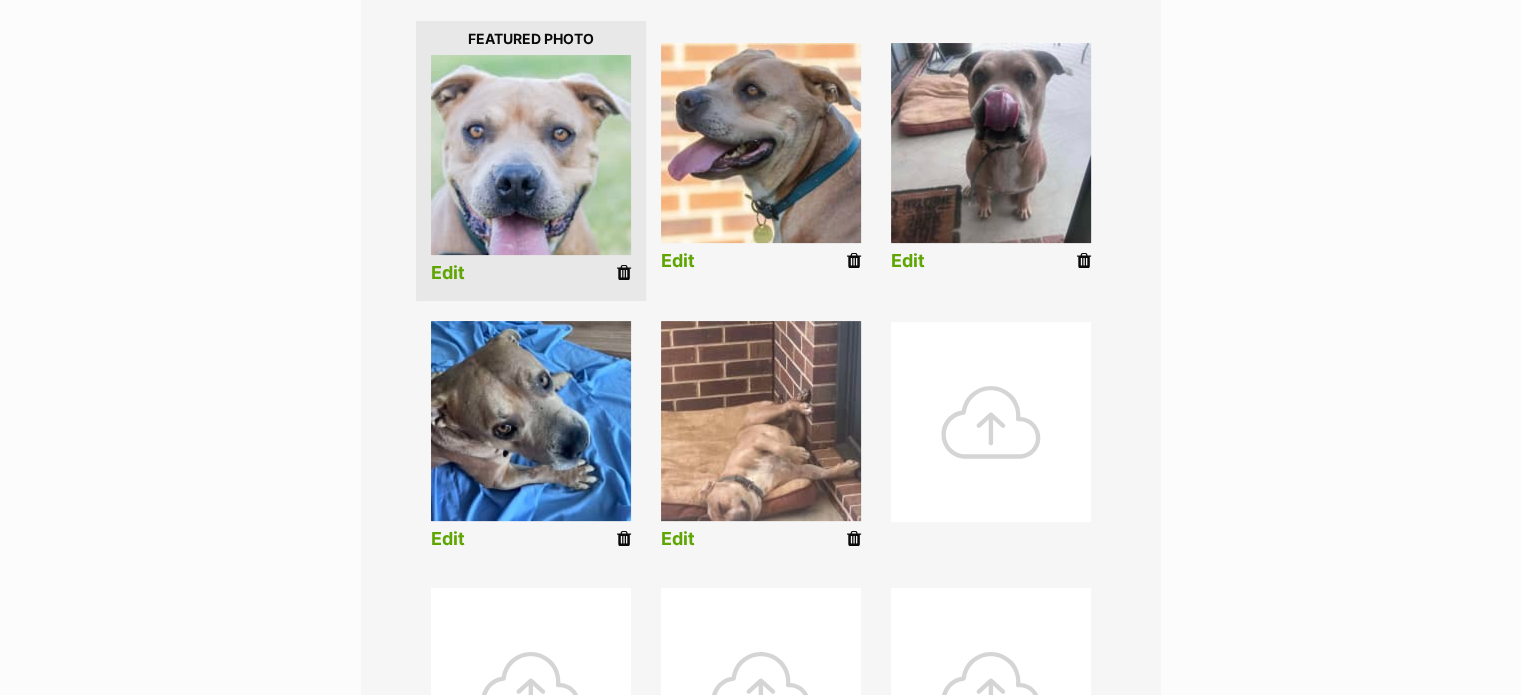 click at bounding box center [624, 273] 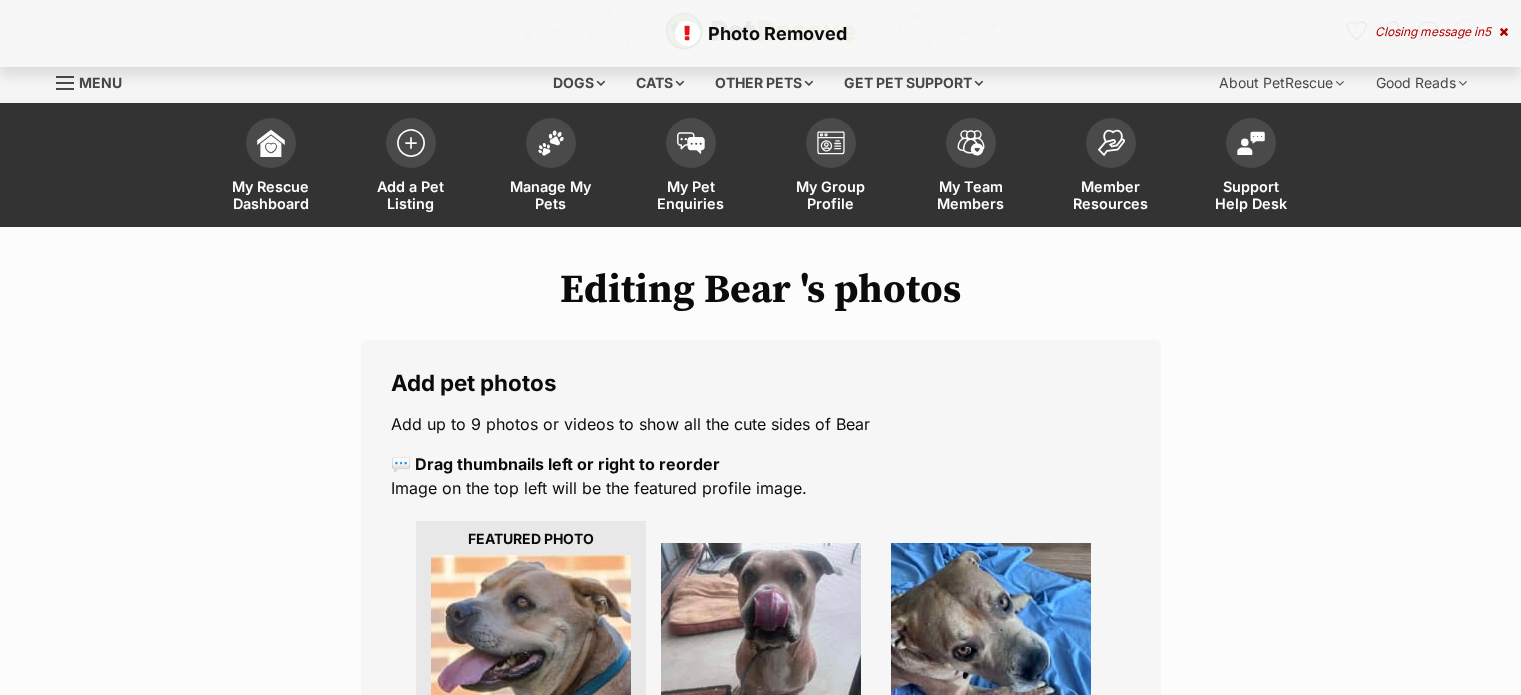 scroll, scrollTop: 0, scrollLeft: 0, axis: both 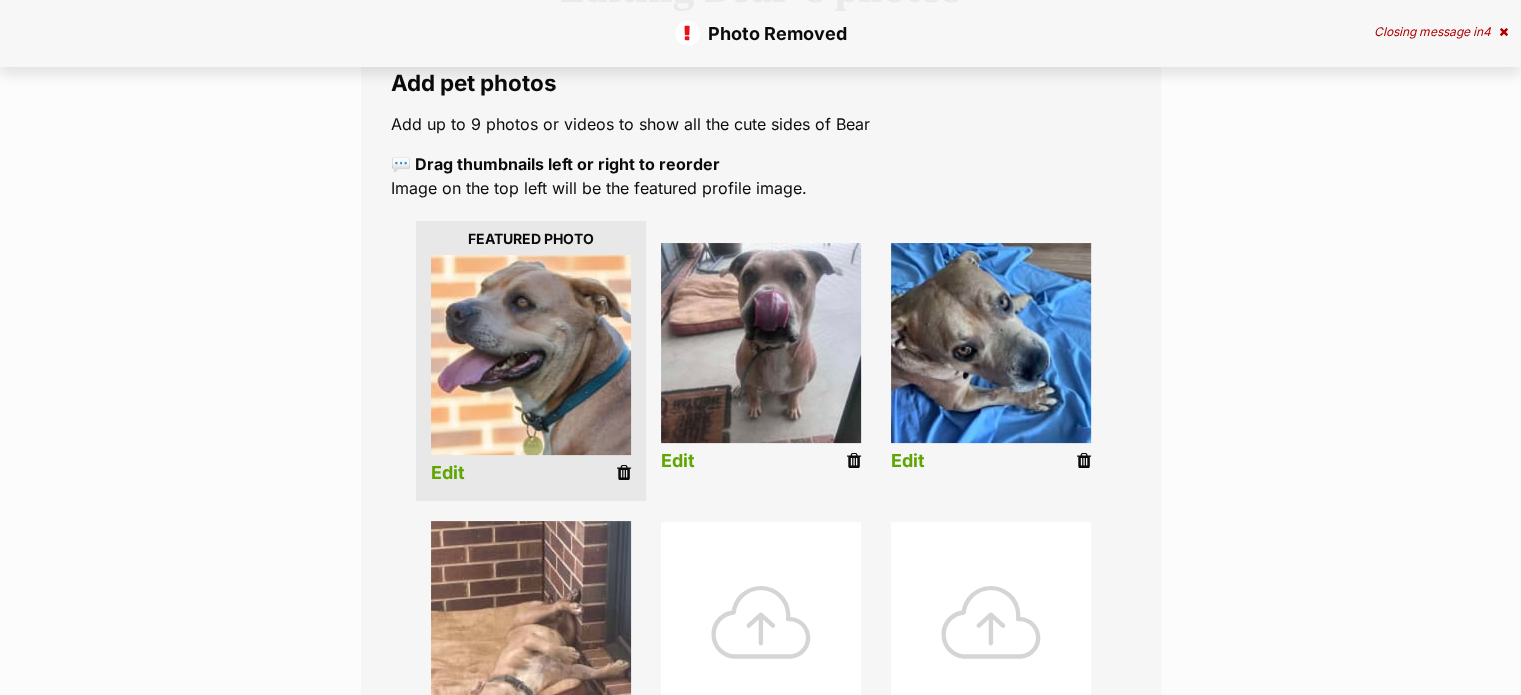 click at bounding box center (624, 473) 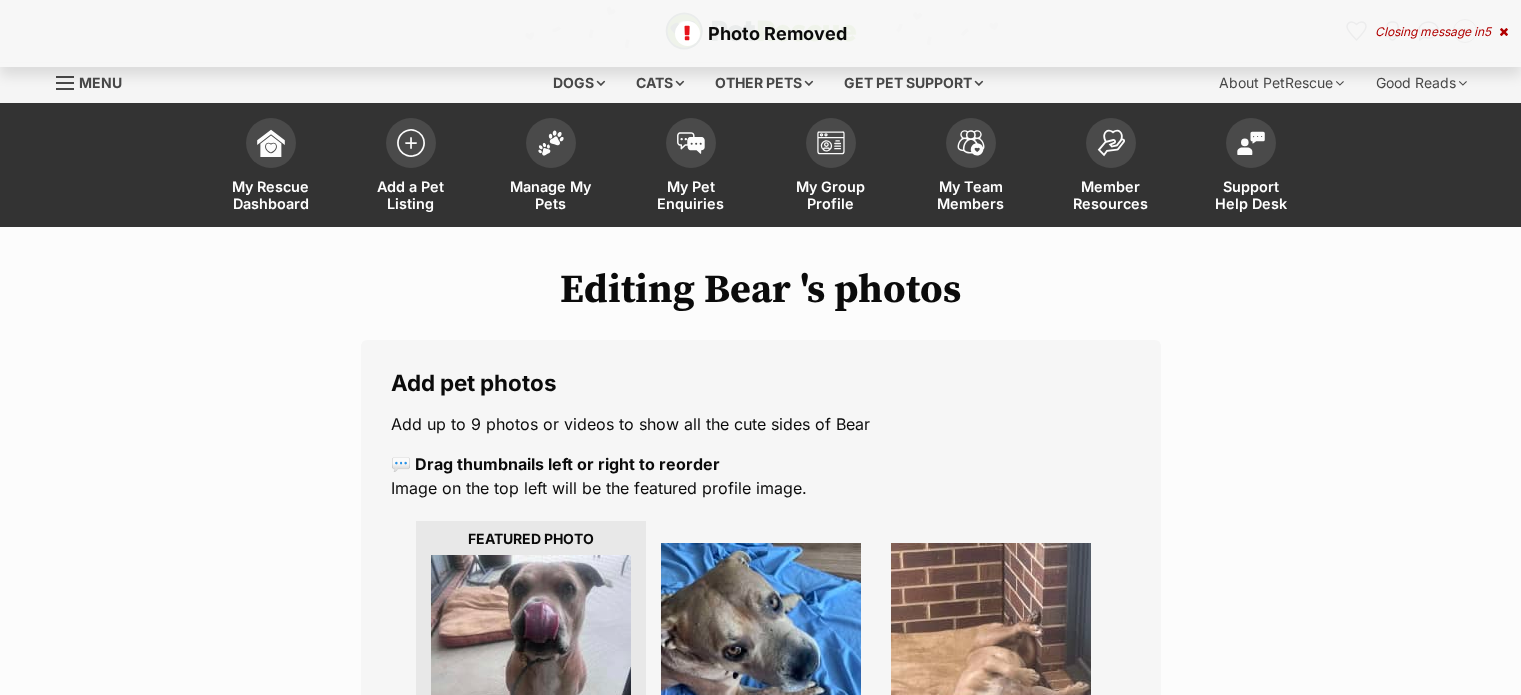 scroll, scrollTop: 0, scrollLeft: 0, axis: both 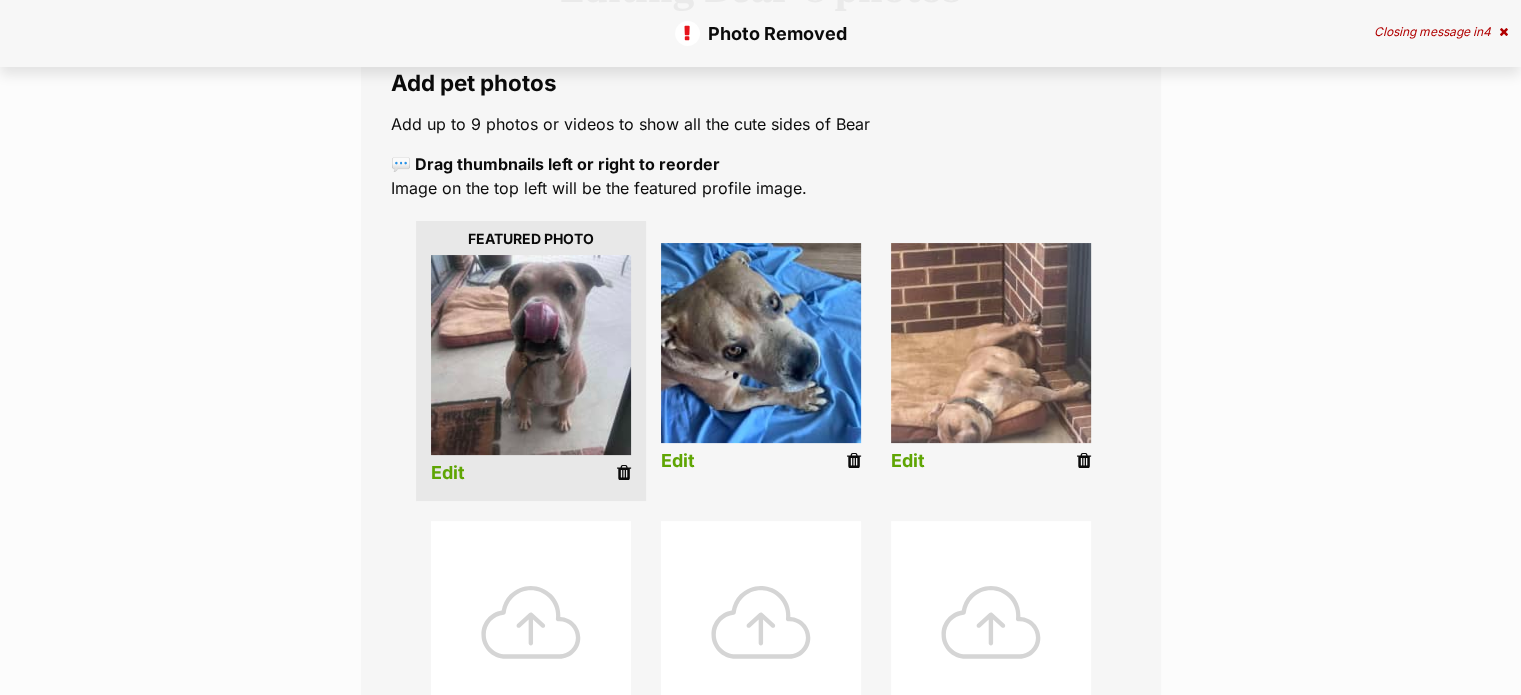 click at bounding box center [624, 473] 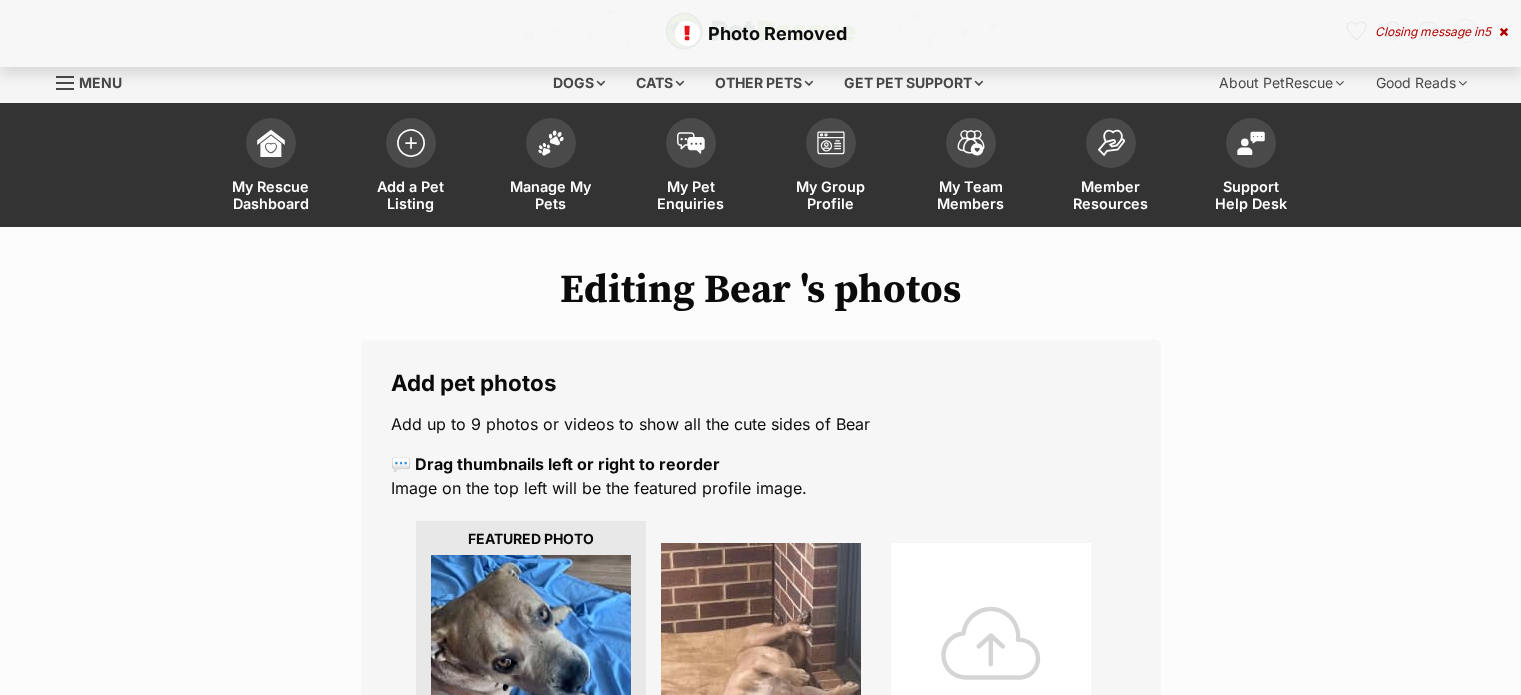 scroll, scrollTop: 0, scrollLeft: 0, axis: both 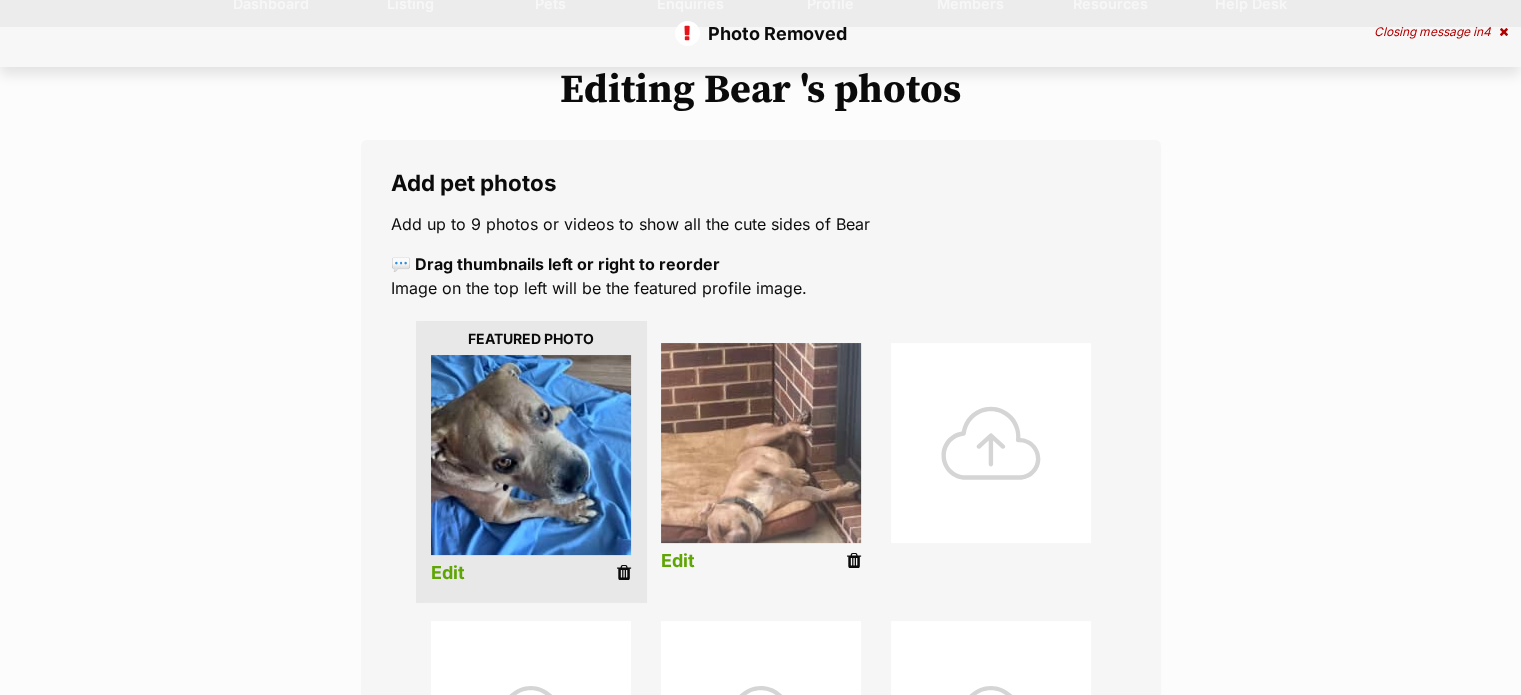 click at bounding box center (624, 573) 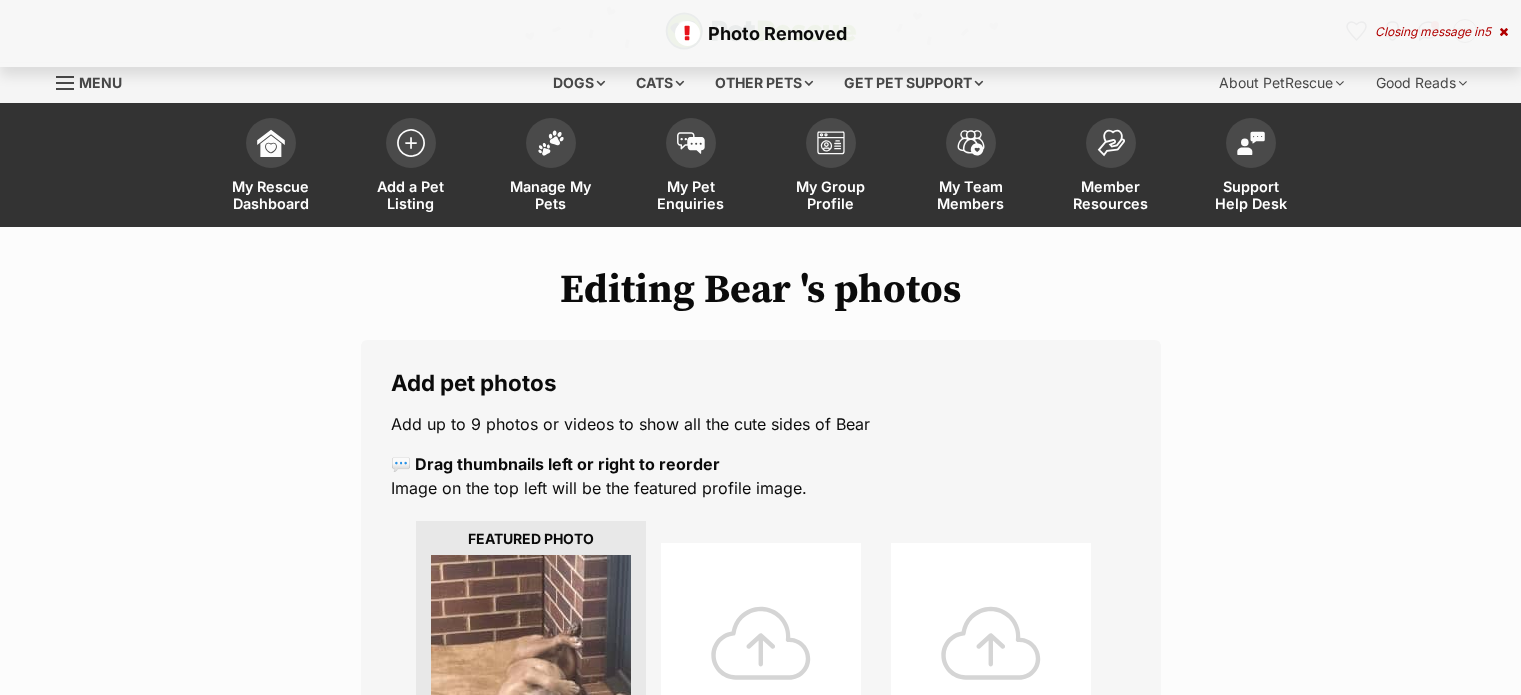 scroll, scrollTop: 200, scrollLeft: 0, axis: vertical 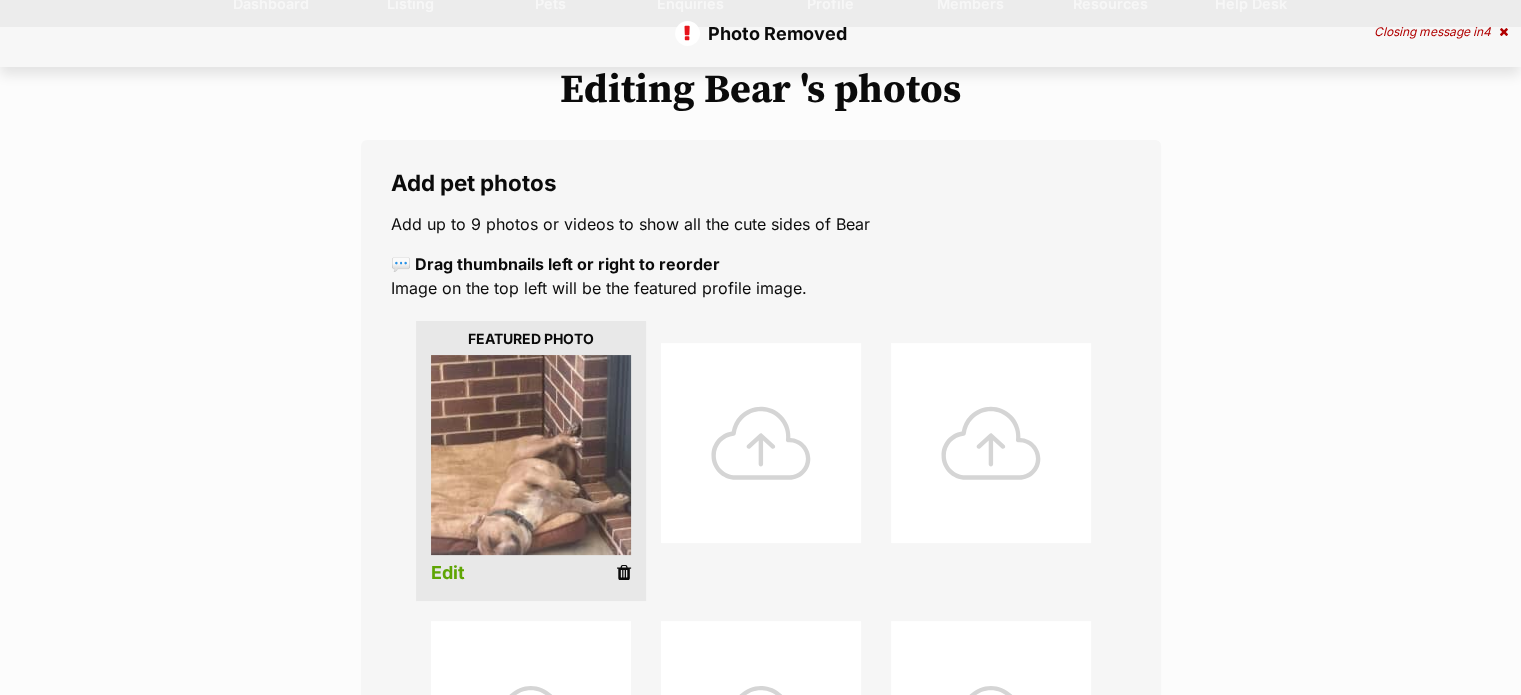 click at bounding box center [761, 443] 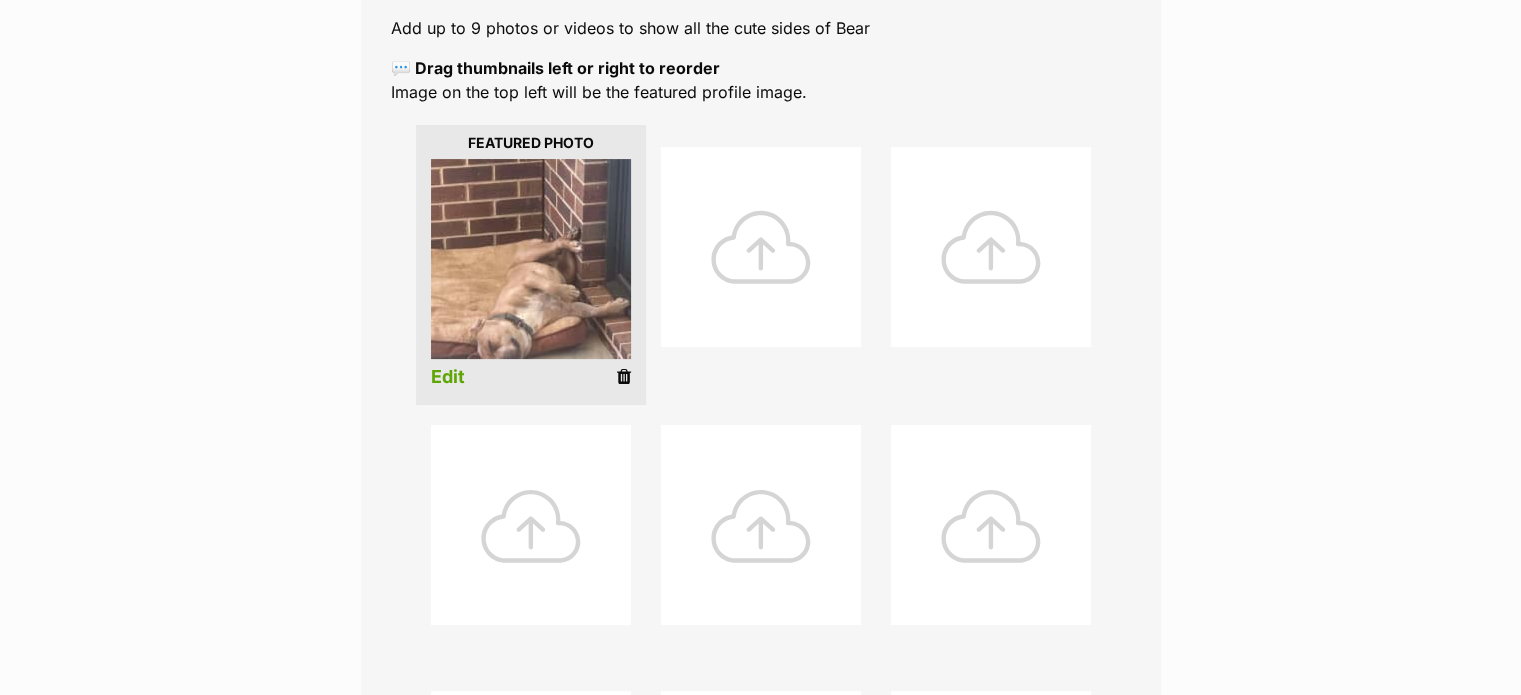 scroll, scrollTop: 400, scrollLeft: 0, axis: vertical 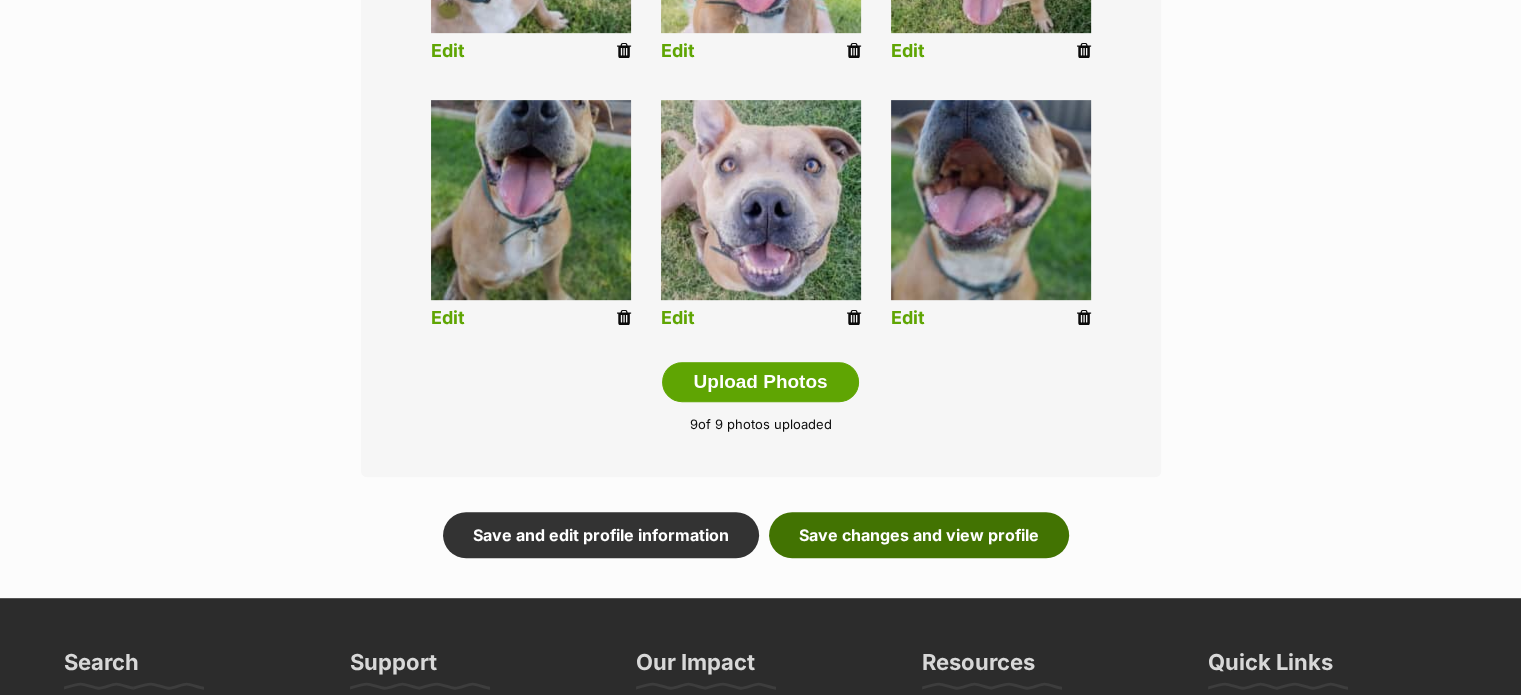 click on "Save changes and view profile" at bounding box center [919, 535] 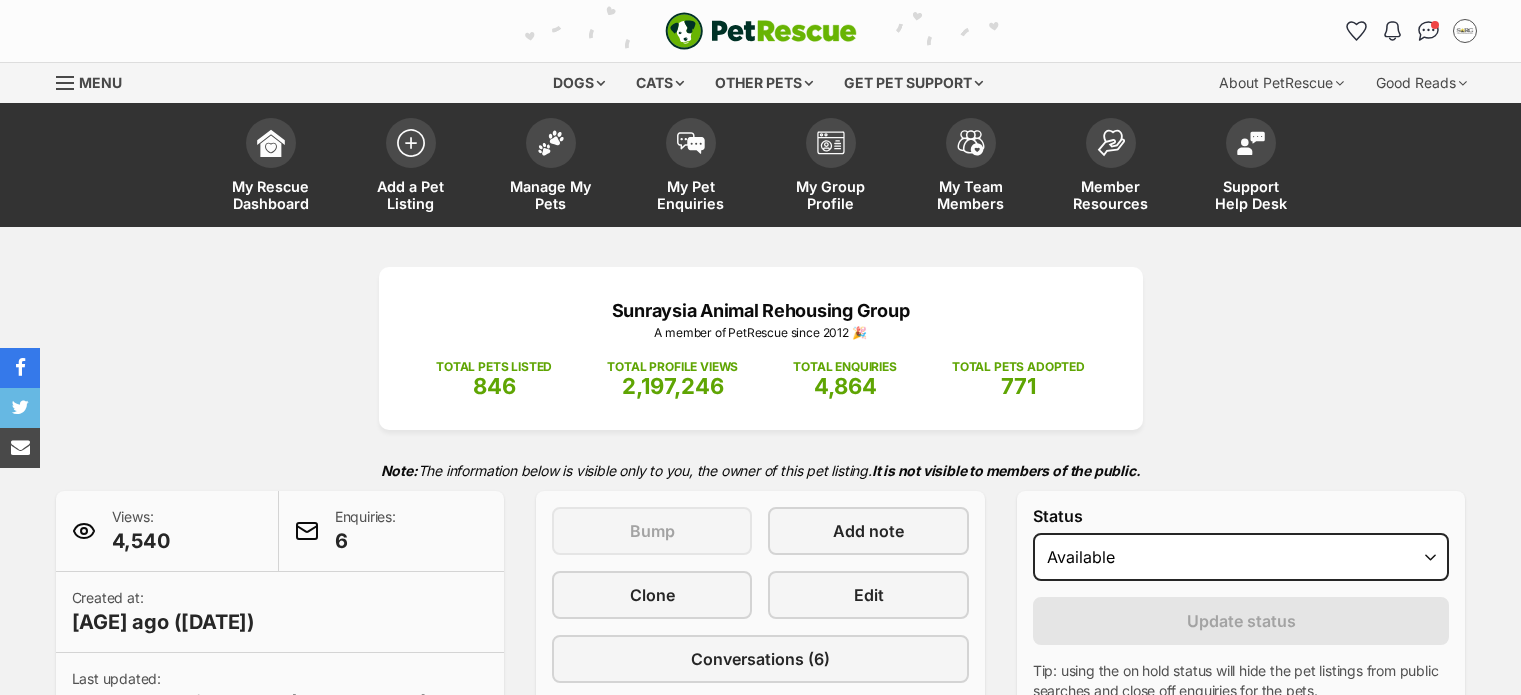 scroll, scrollTop: 0, scrollLeft: 0, axis: both 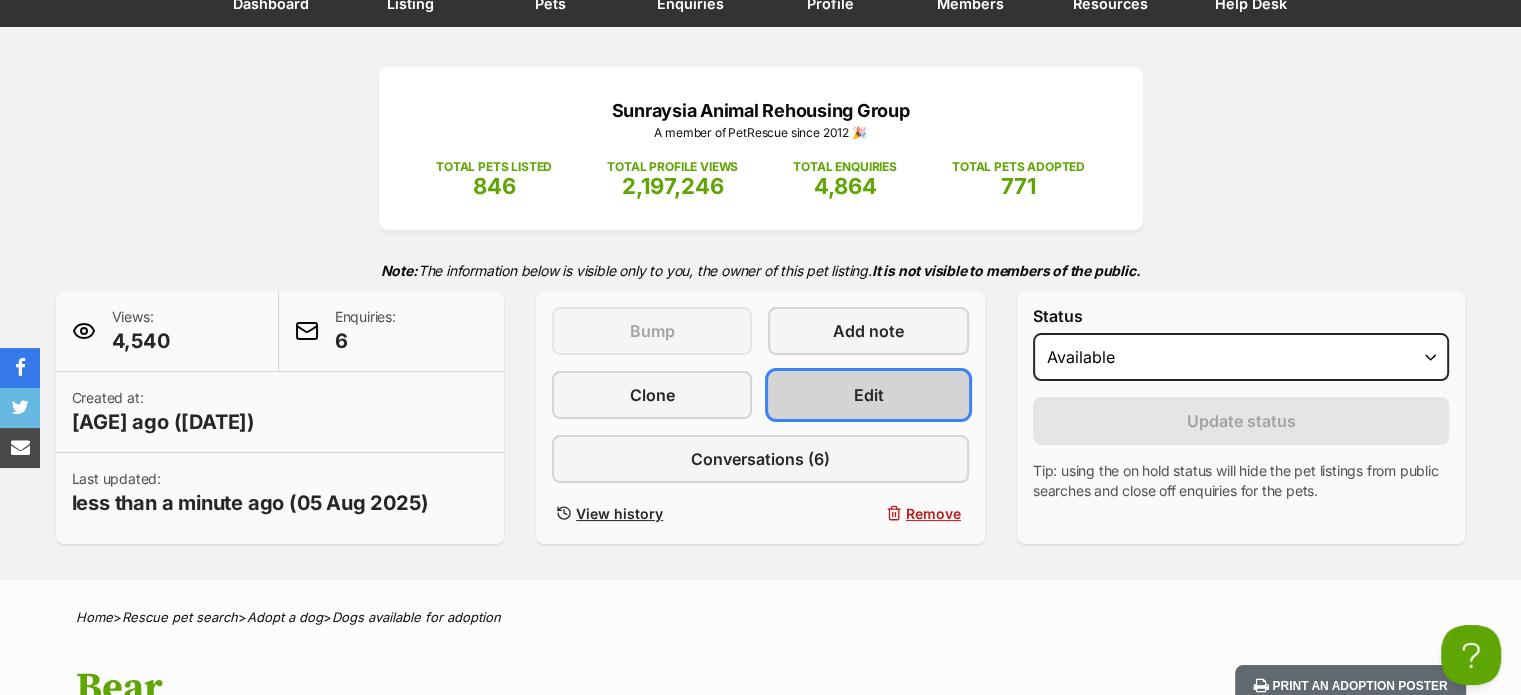 click on "Edit" at bounding box center (868, 395) 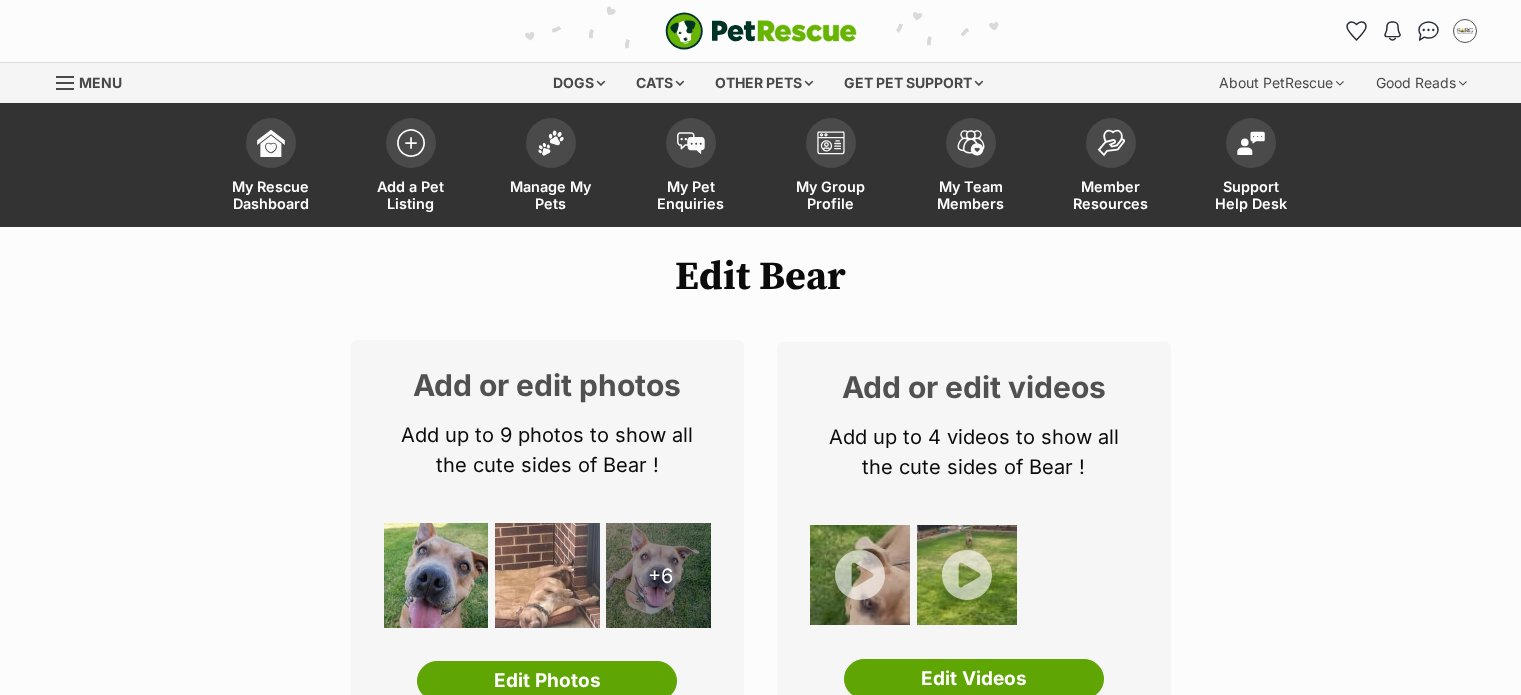 scroll, scrollTop: 0, scrollLeft: 0, axis: both 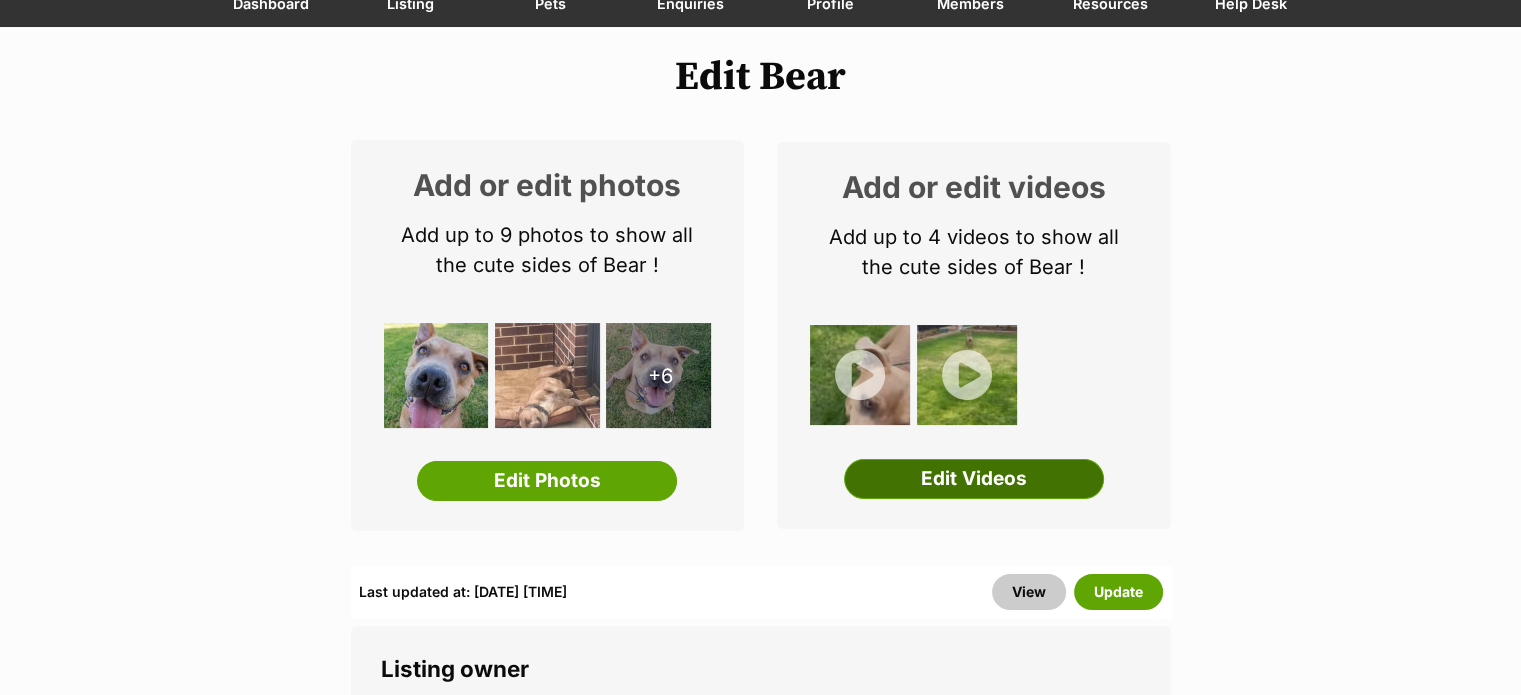 click on "Edit Videos" at bounding box center (974, 479) 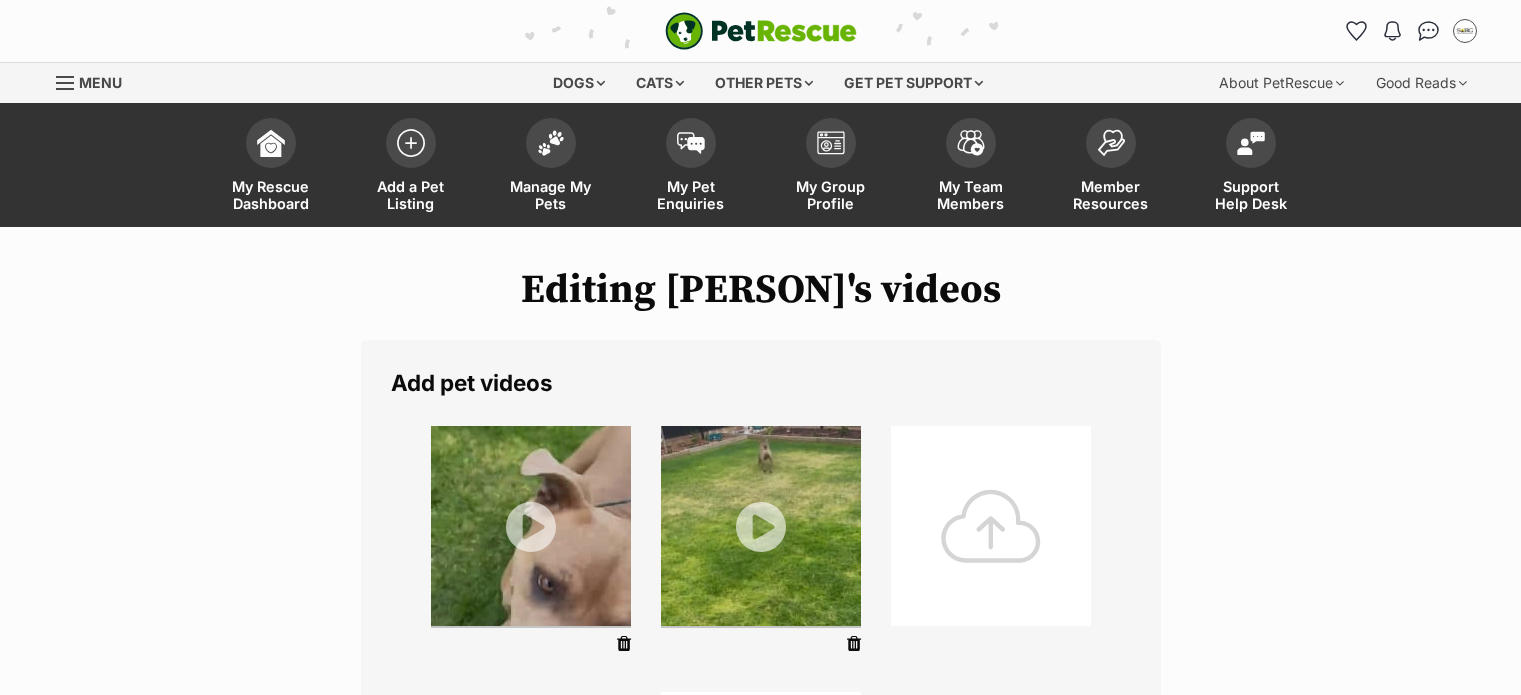scroll, scrollTop: 0, scrollLeft: 0, axis: both 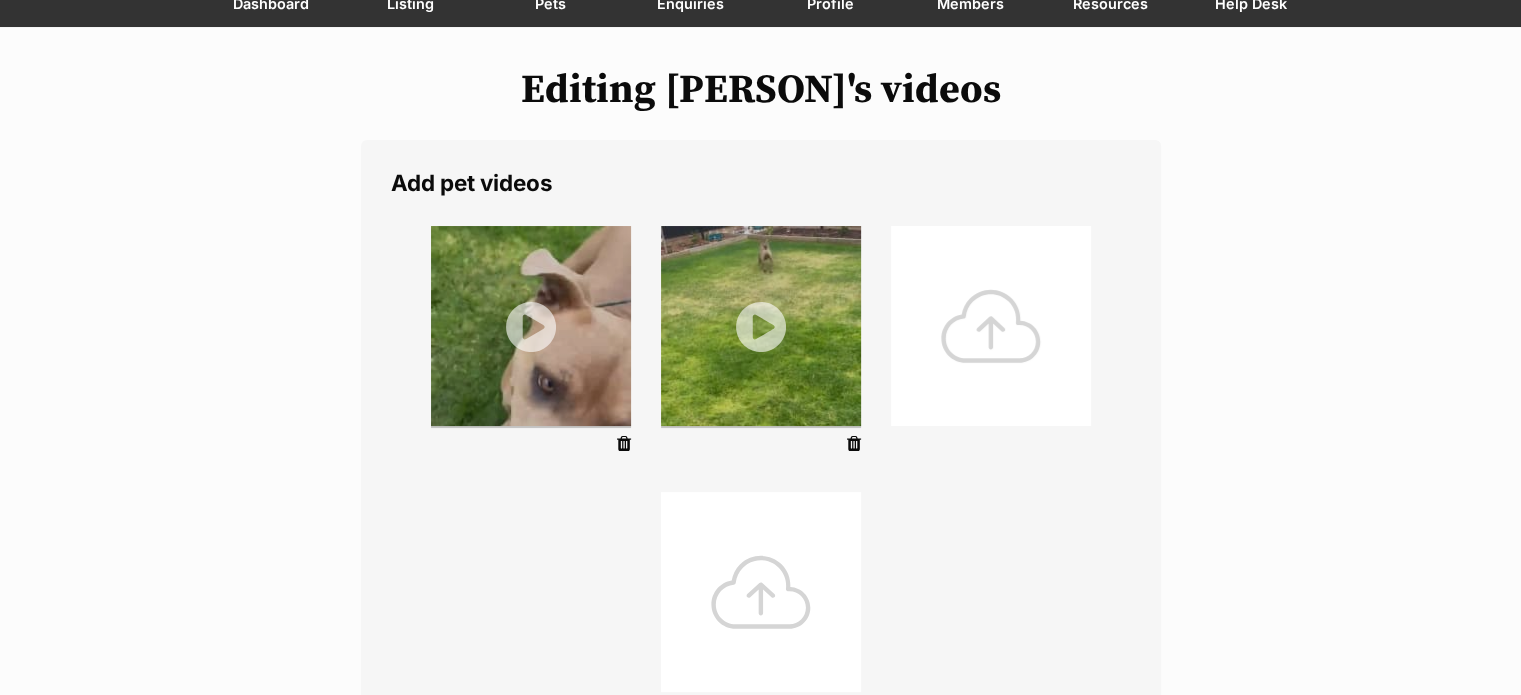 click at bounding box center (991, 326) 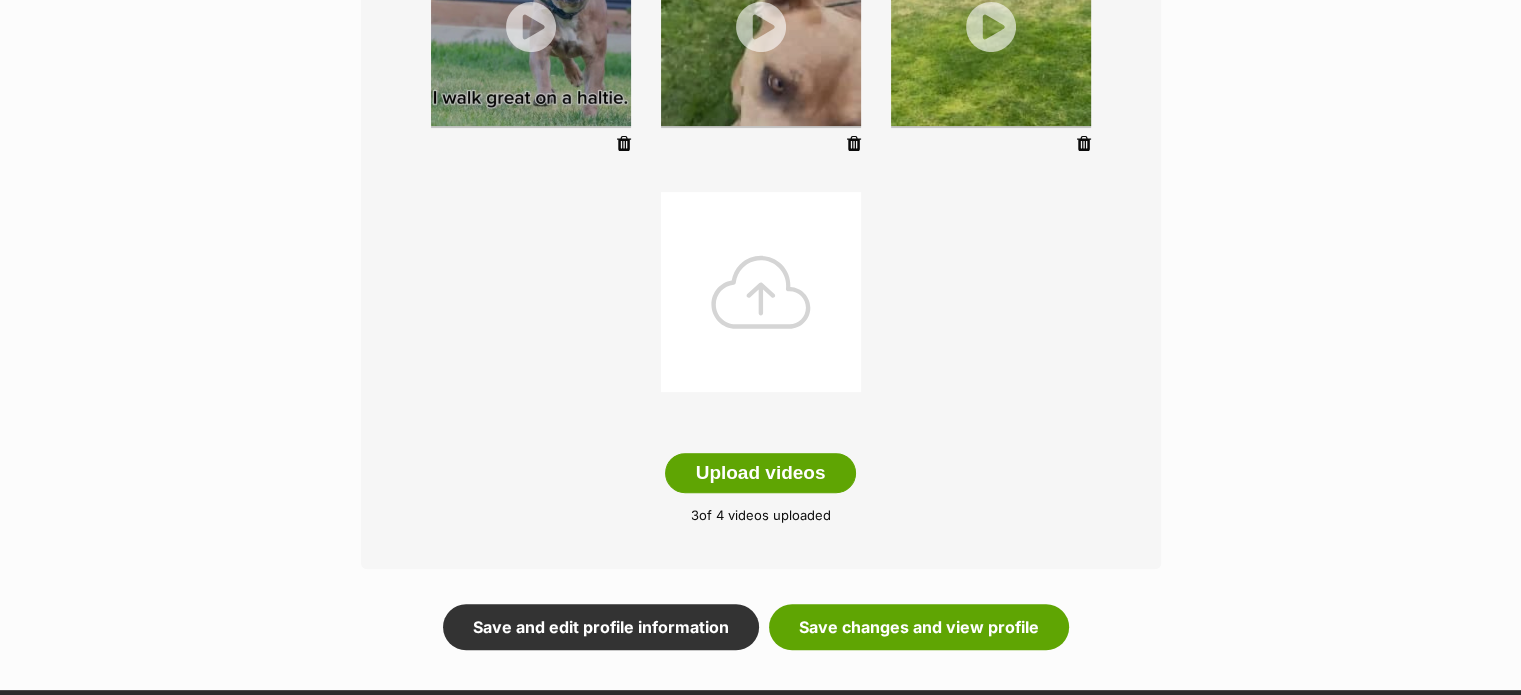 scroll, scrollTop: 600, scrollLeft: 0, axis: vertical 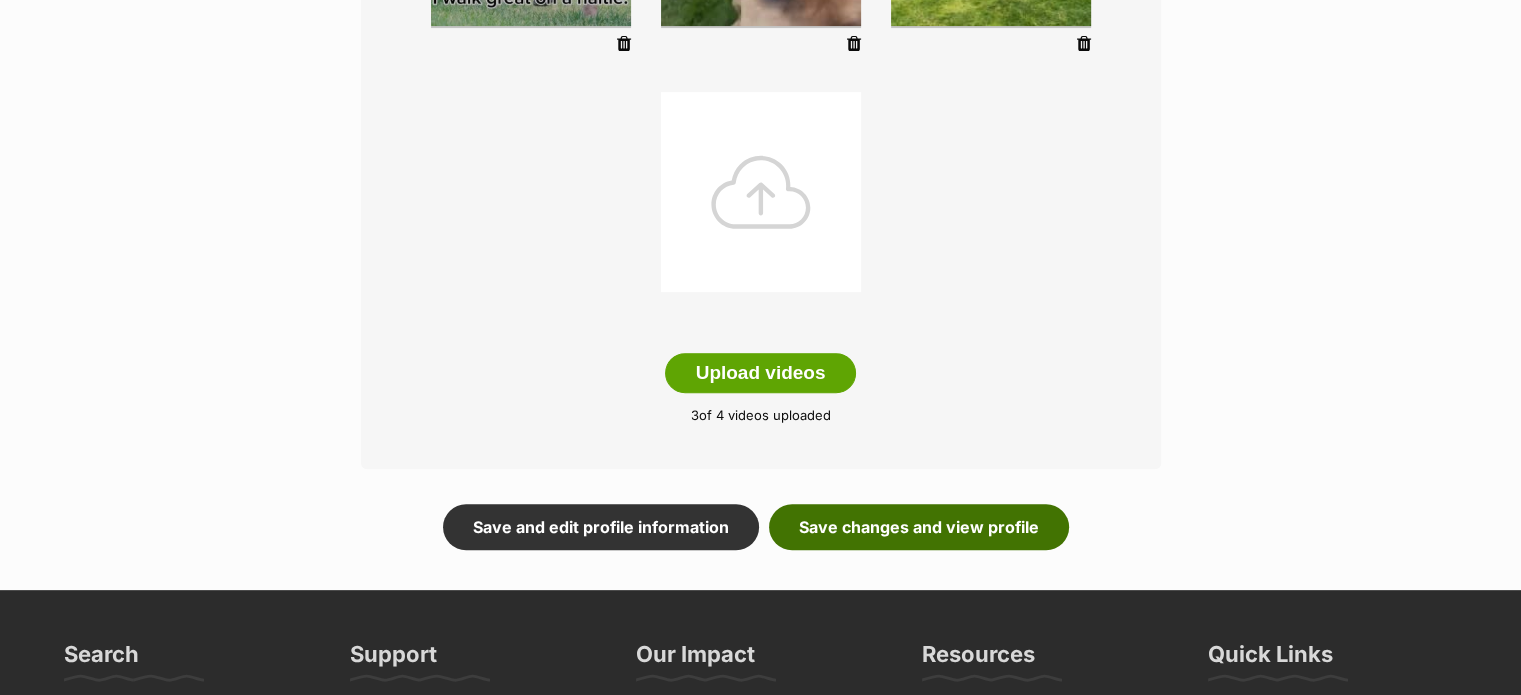 click on "Save changes and view profile" at bounding box center [919, 527] 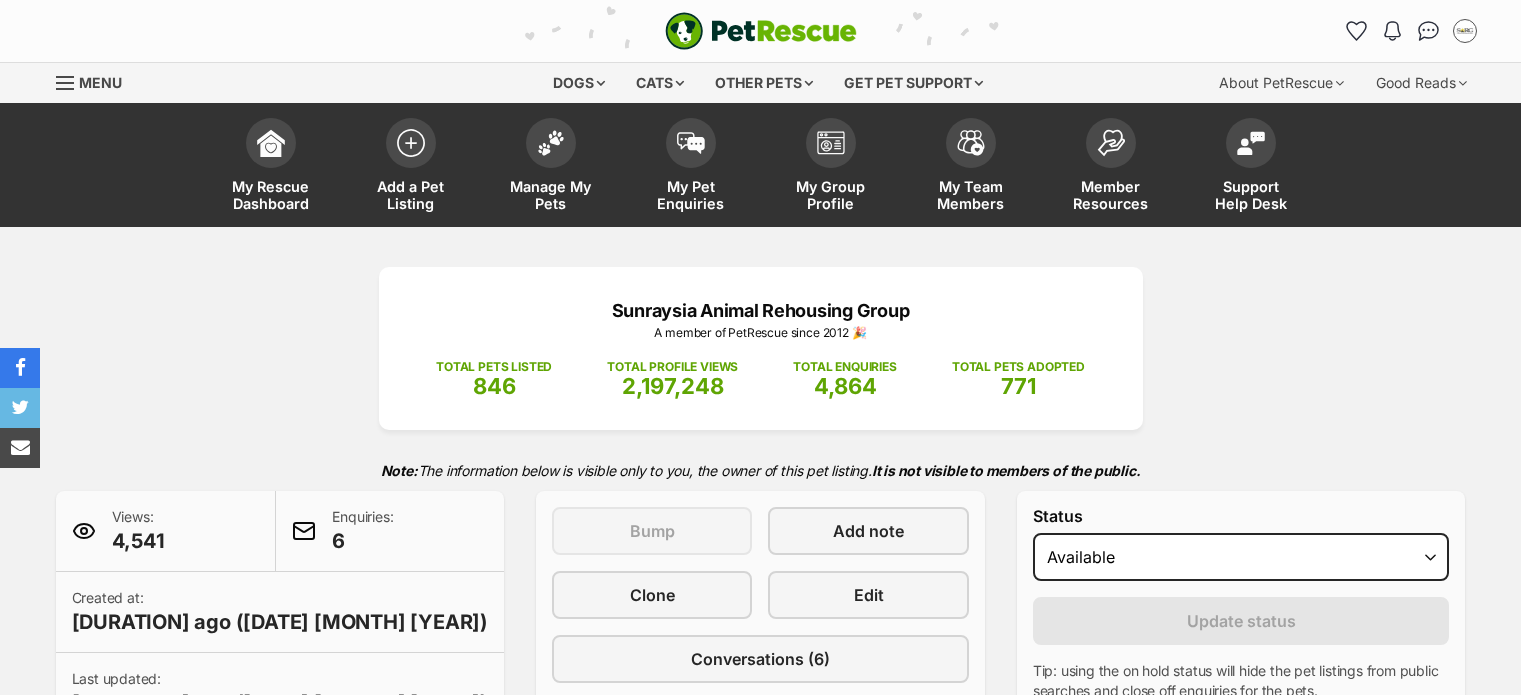 scroll, scrollTop: 0, scrollLeft: 0, axis: both 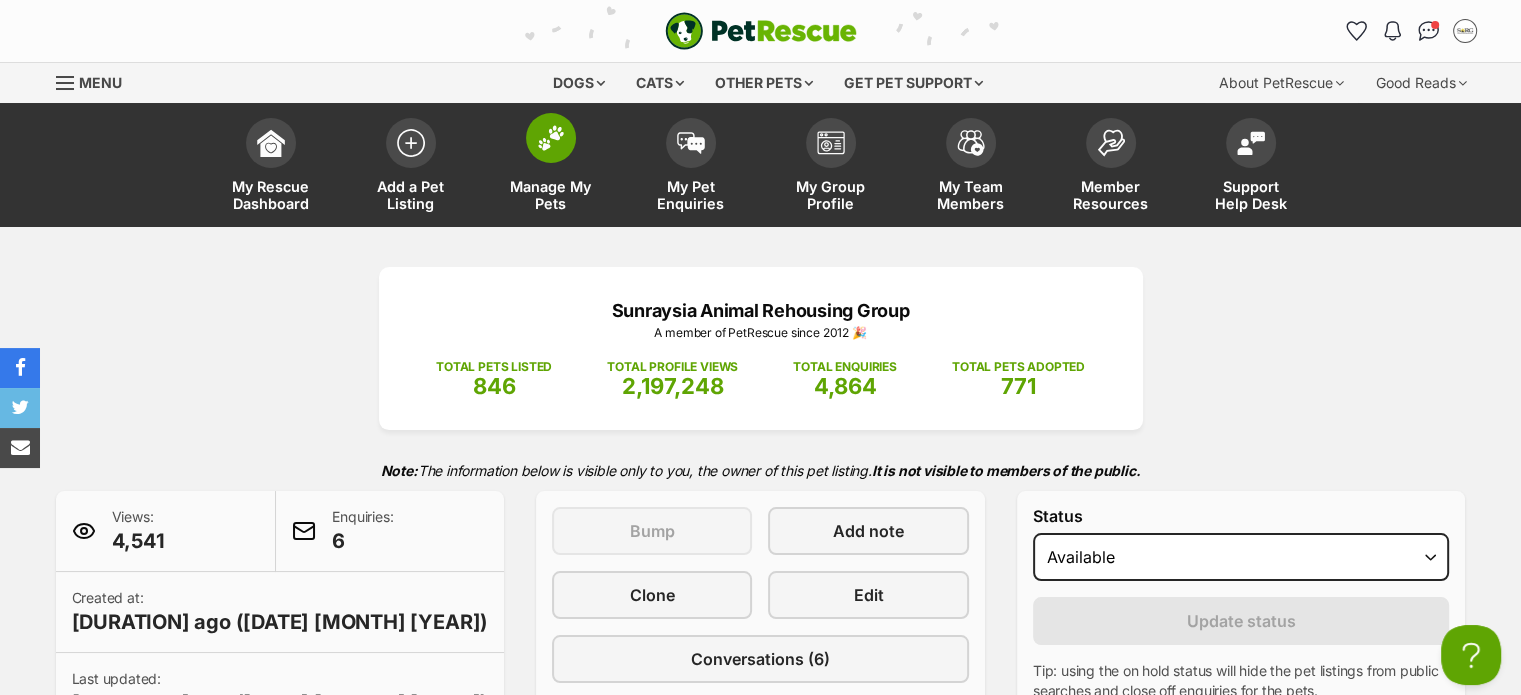 click at bounding box center [551, 138] 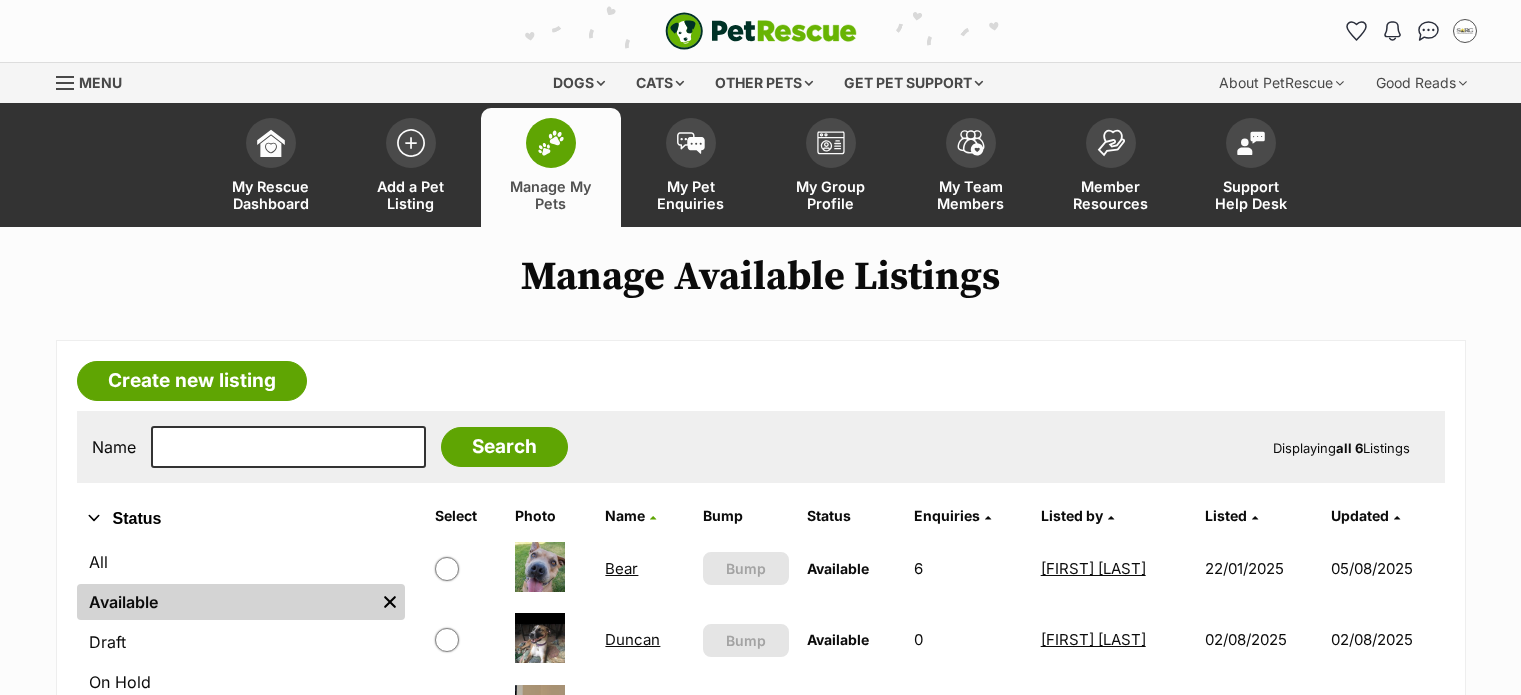 scroll, scrollTop: 338, scrollLeft: 0, axis: vertical 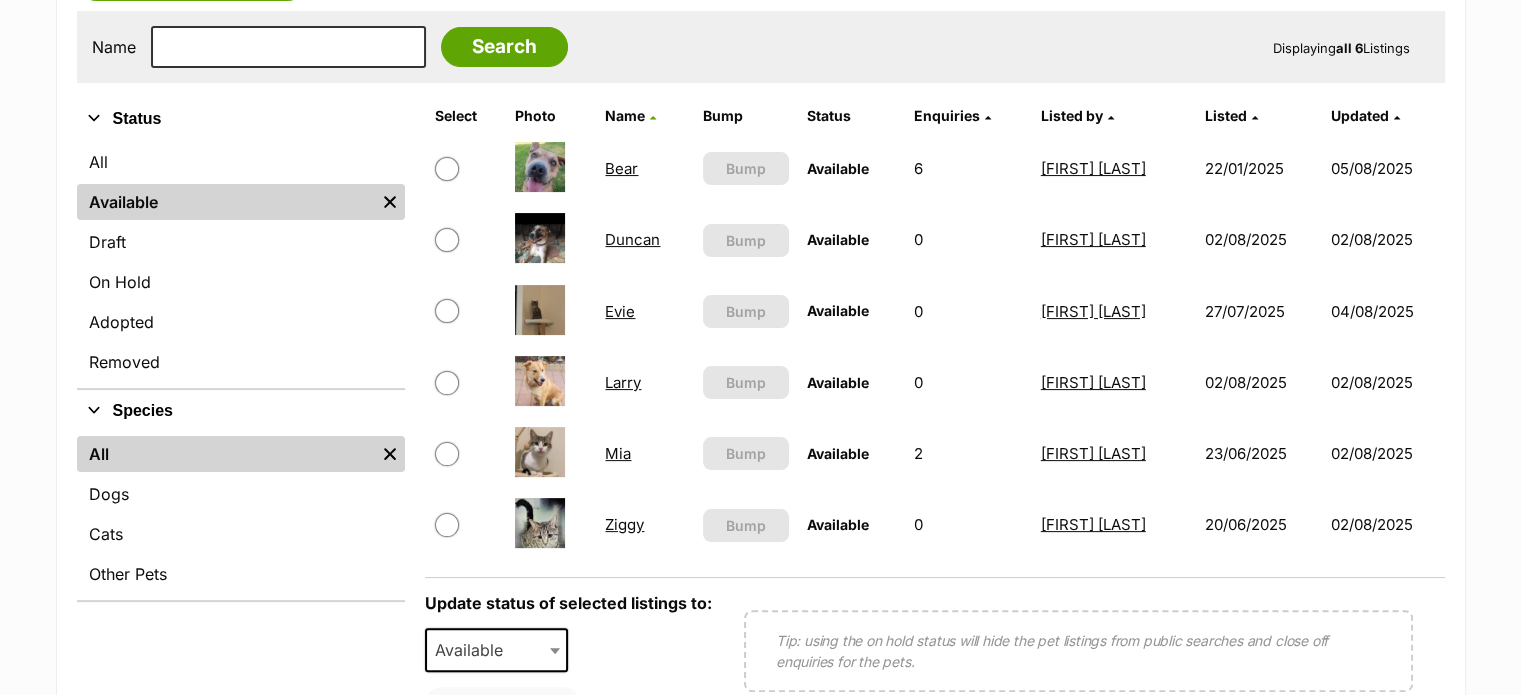 click on "Mia" at bounding box center (618, 453) 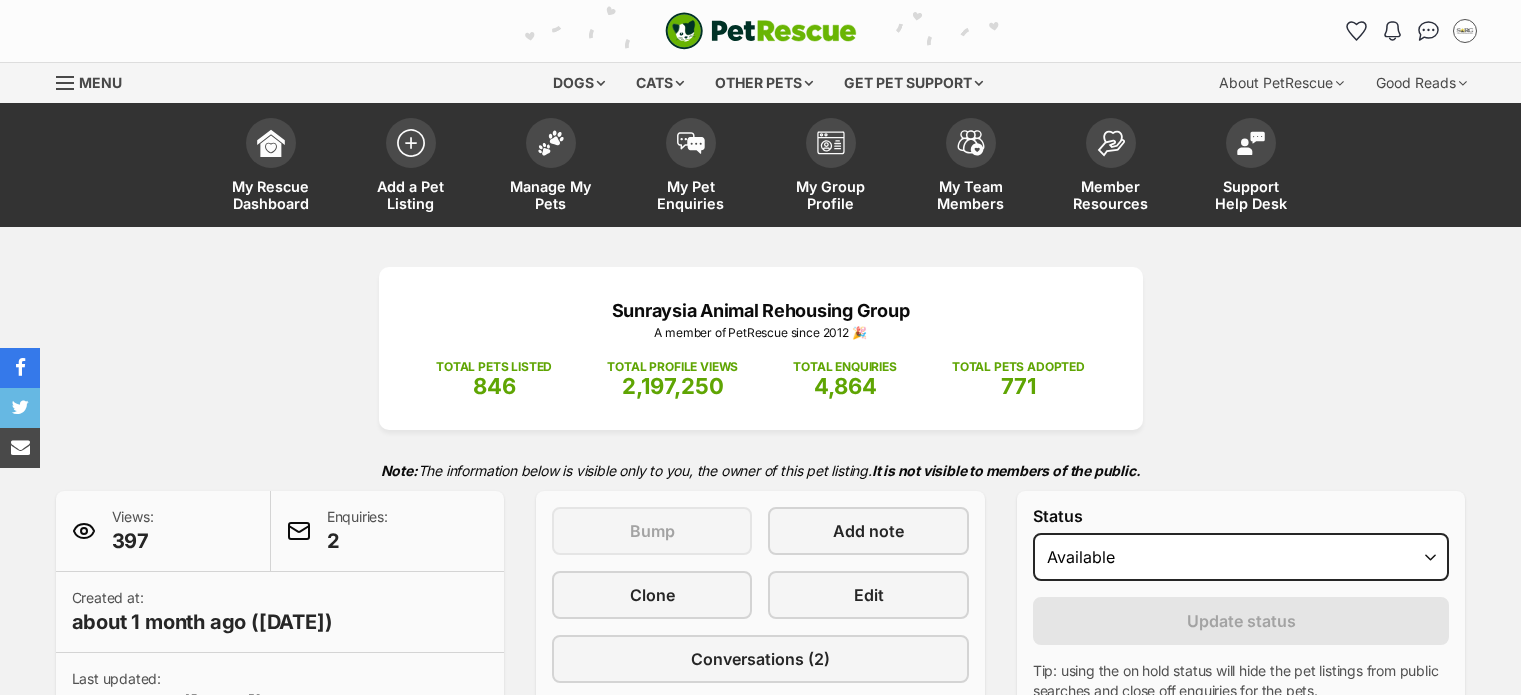 scroll, scrollTop: 301, scrollLeft: 0, axis: vertical 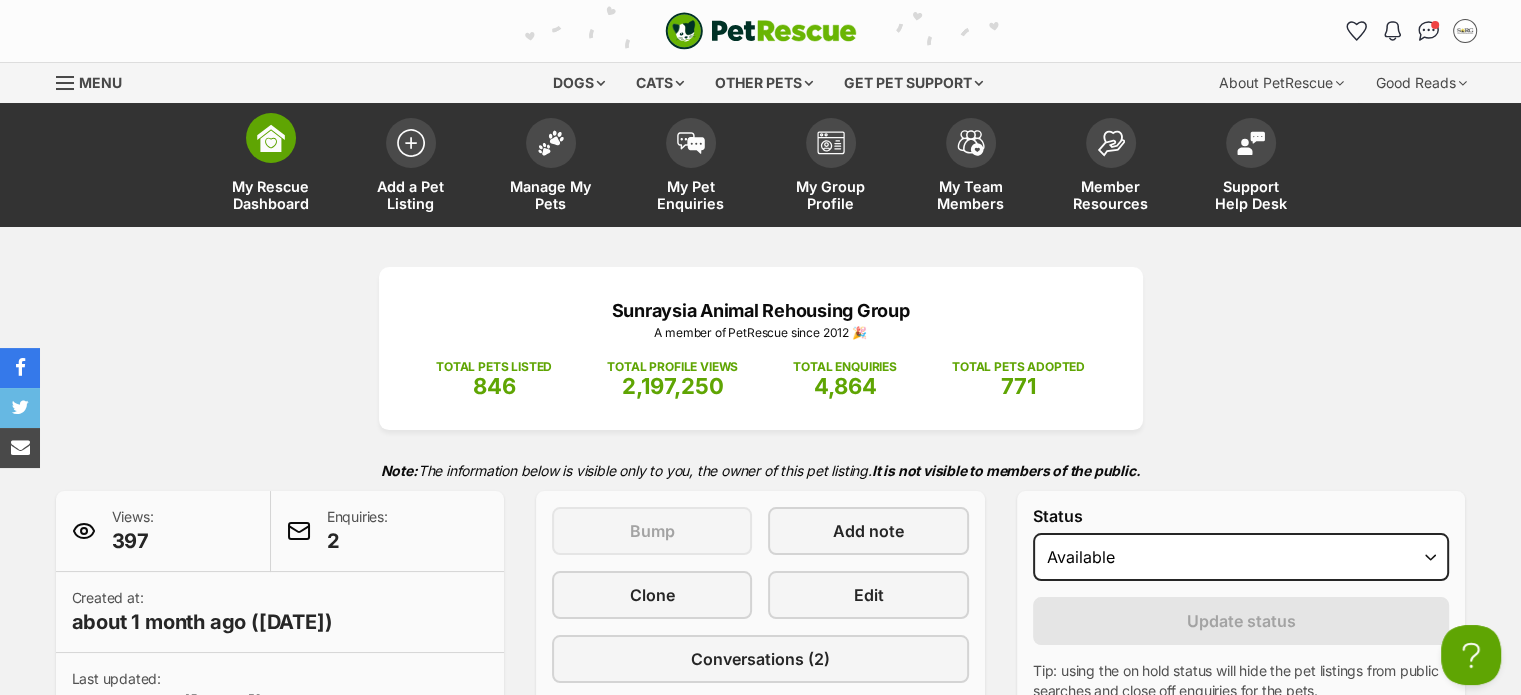 click at bounding box center [271, 138] 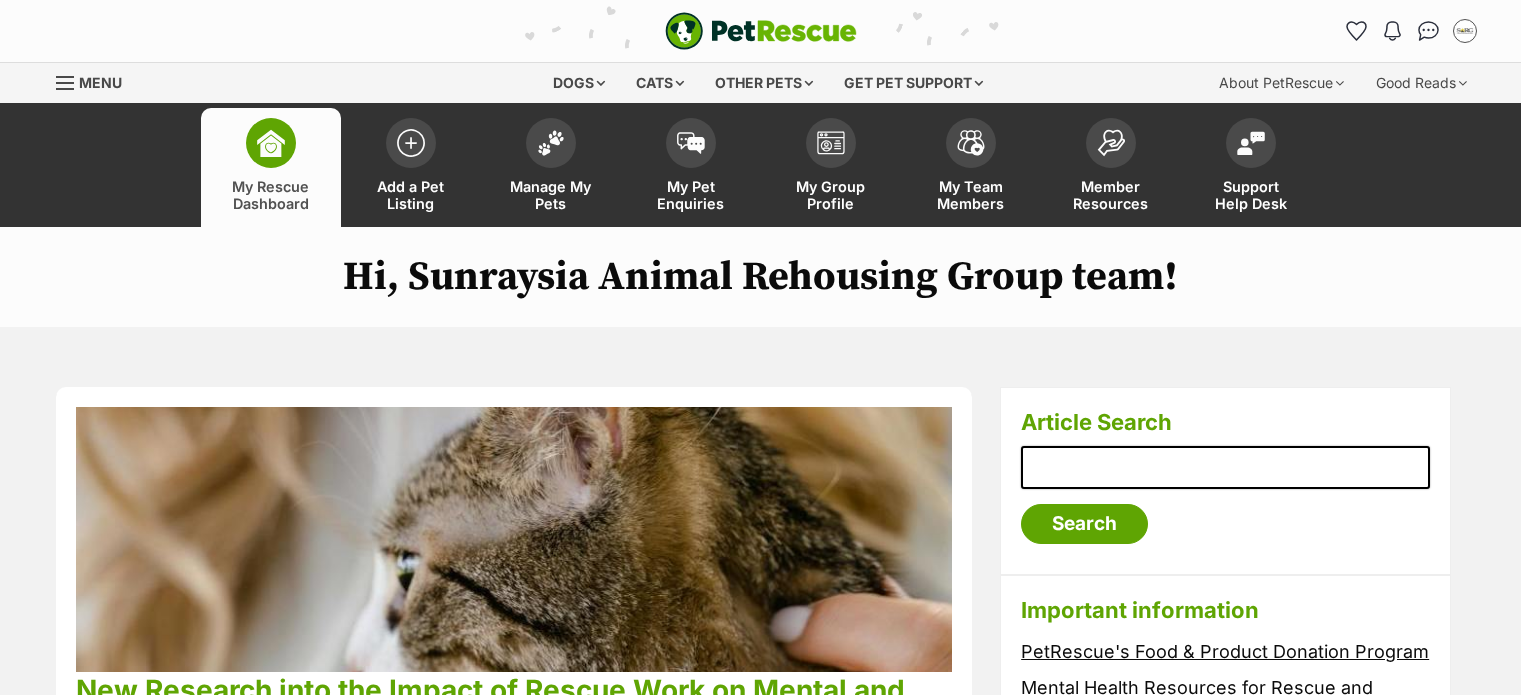 scroll, scrollTop: 0, scrollLeft: 0, axis: both 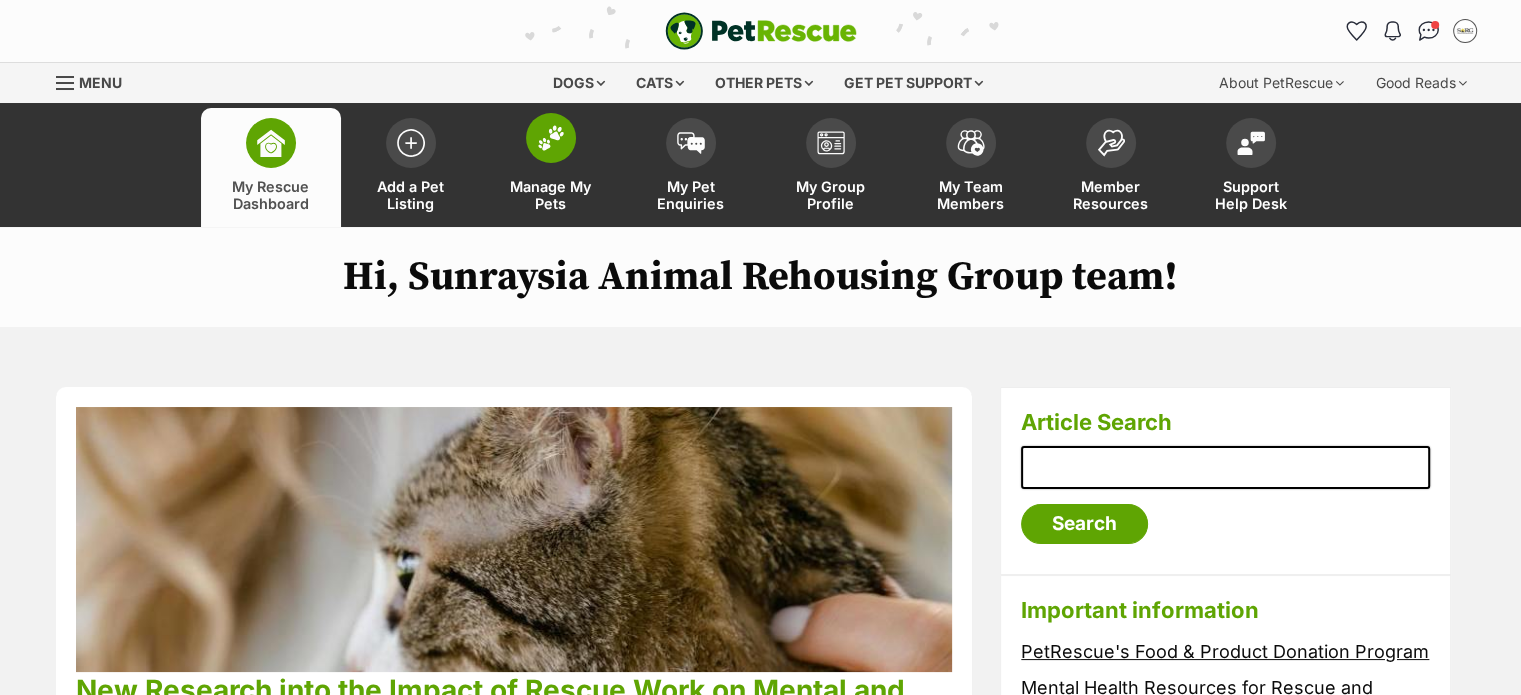 click at bounding box center (551, 138) 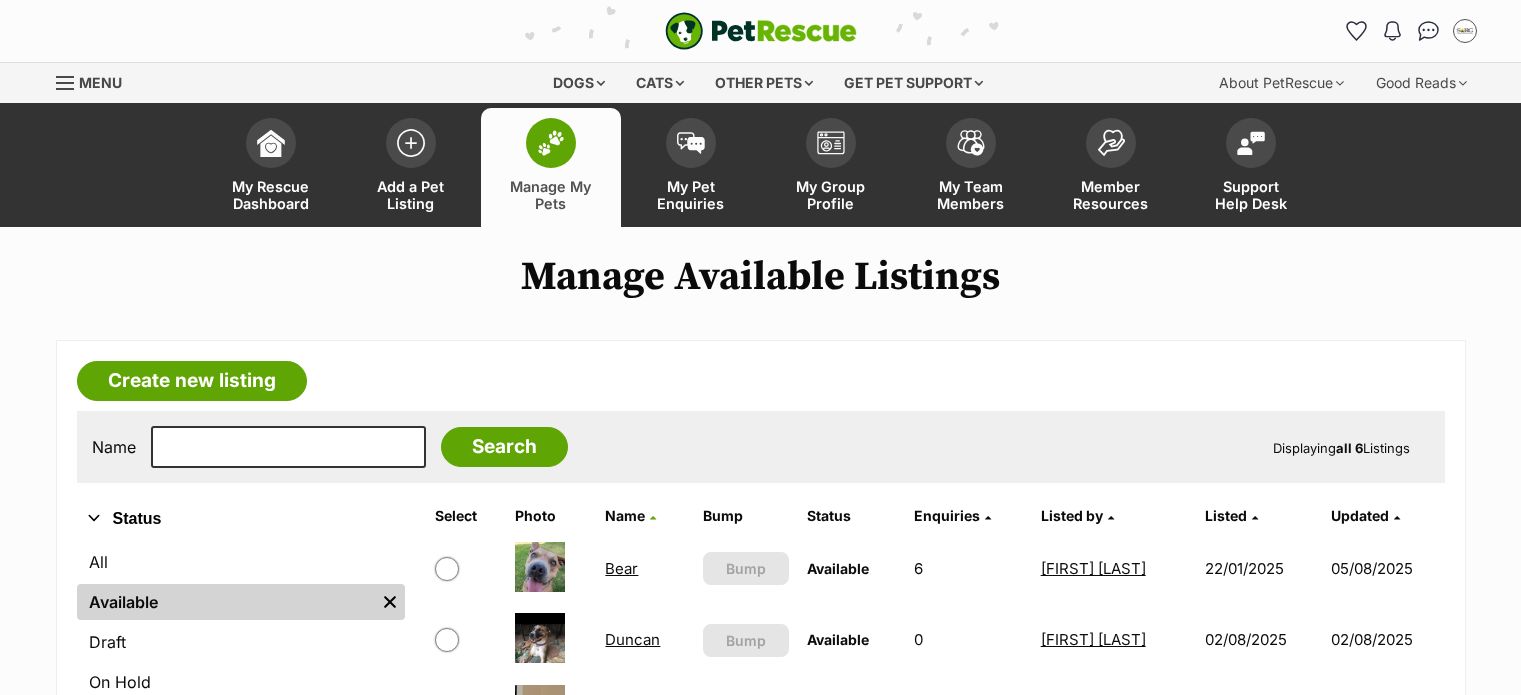 scroll, scrollTop: 0, scrollLeft: 0, axis: both 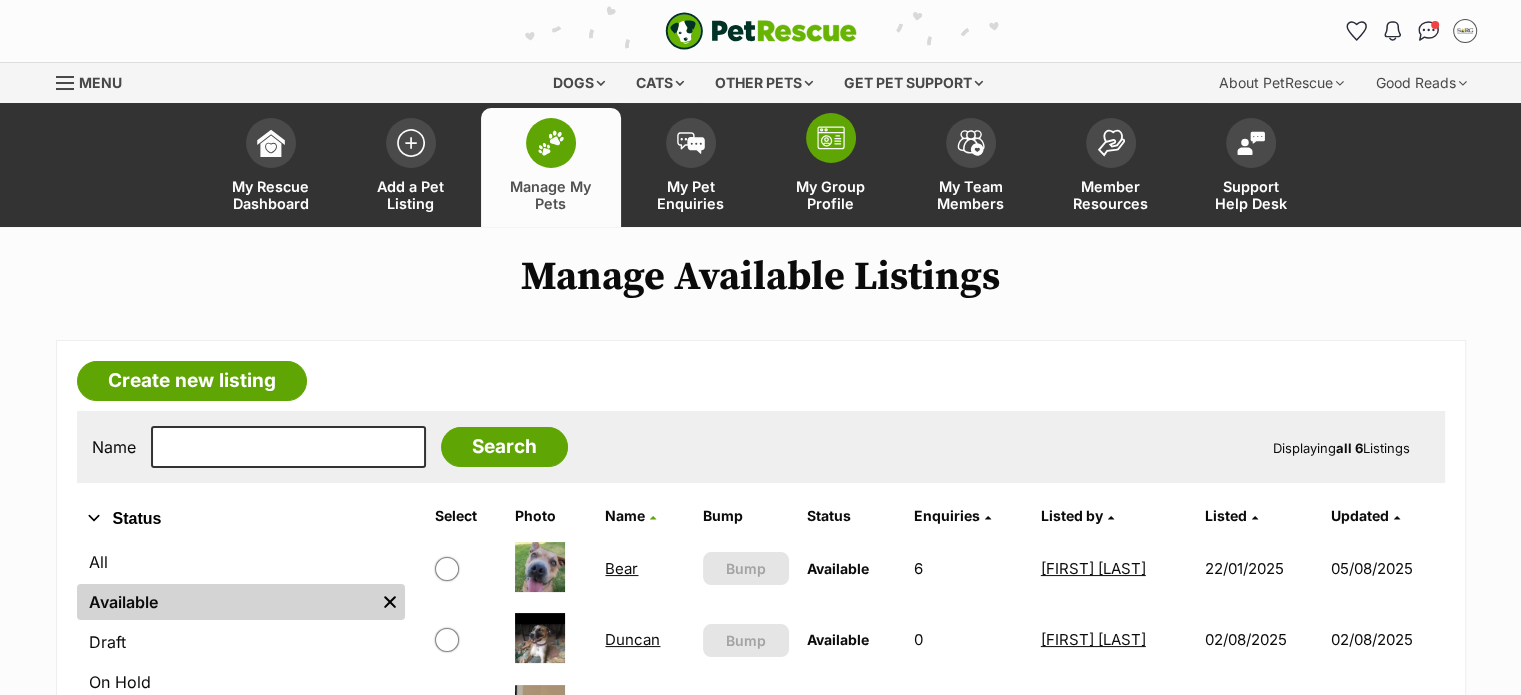 click at bounding box center [831, 138] 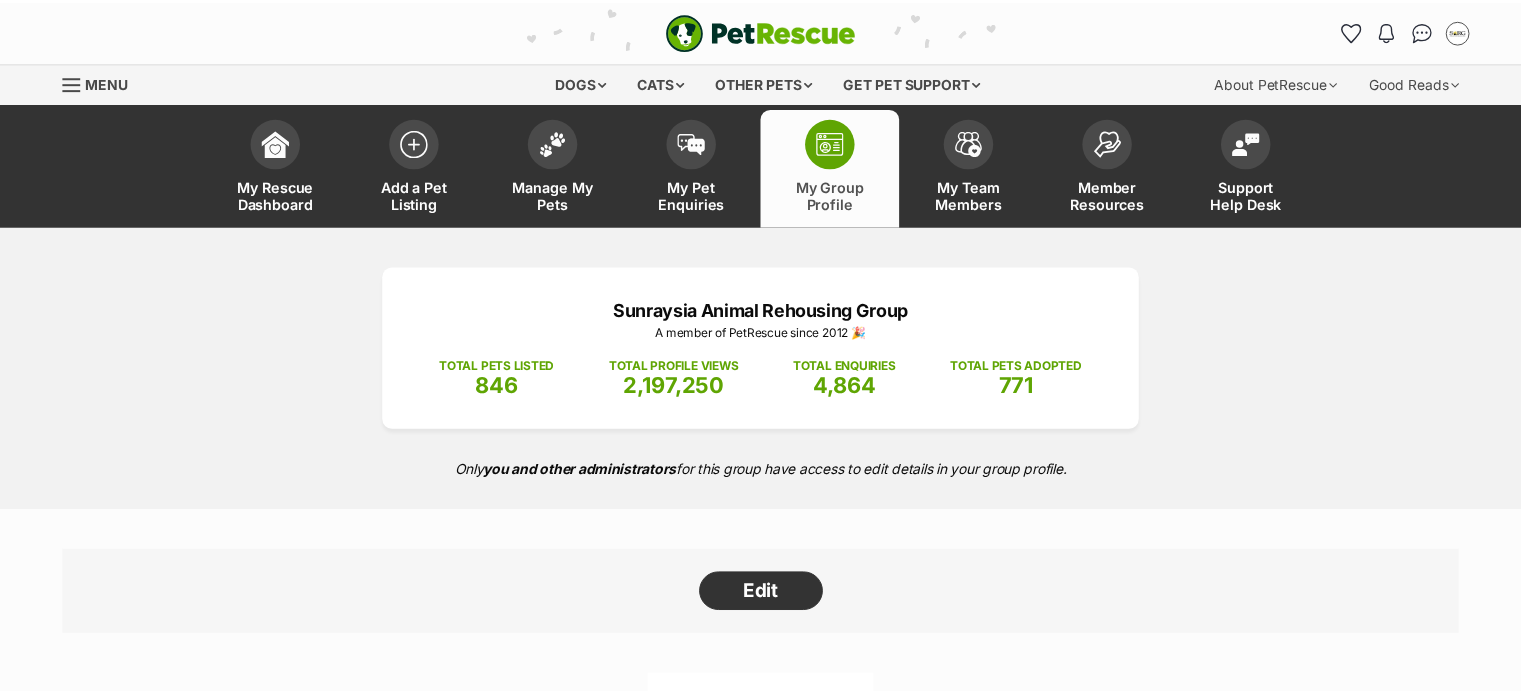 scroll, scrollTop: 0, scrollLeft: 0, axis: both 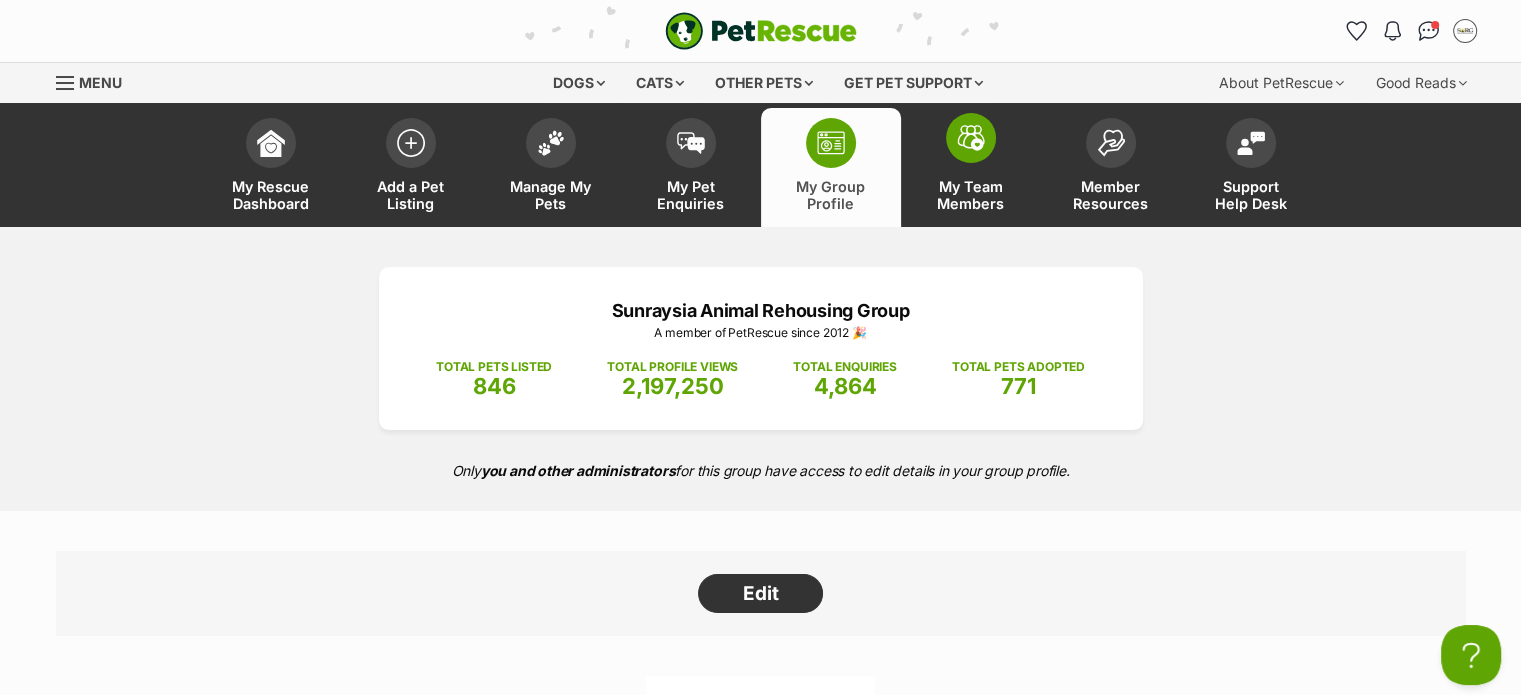 click at bounding box center [971, 138] 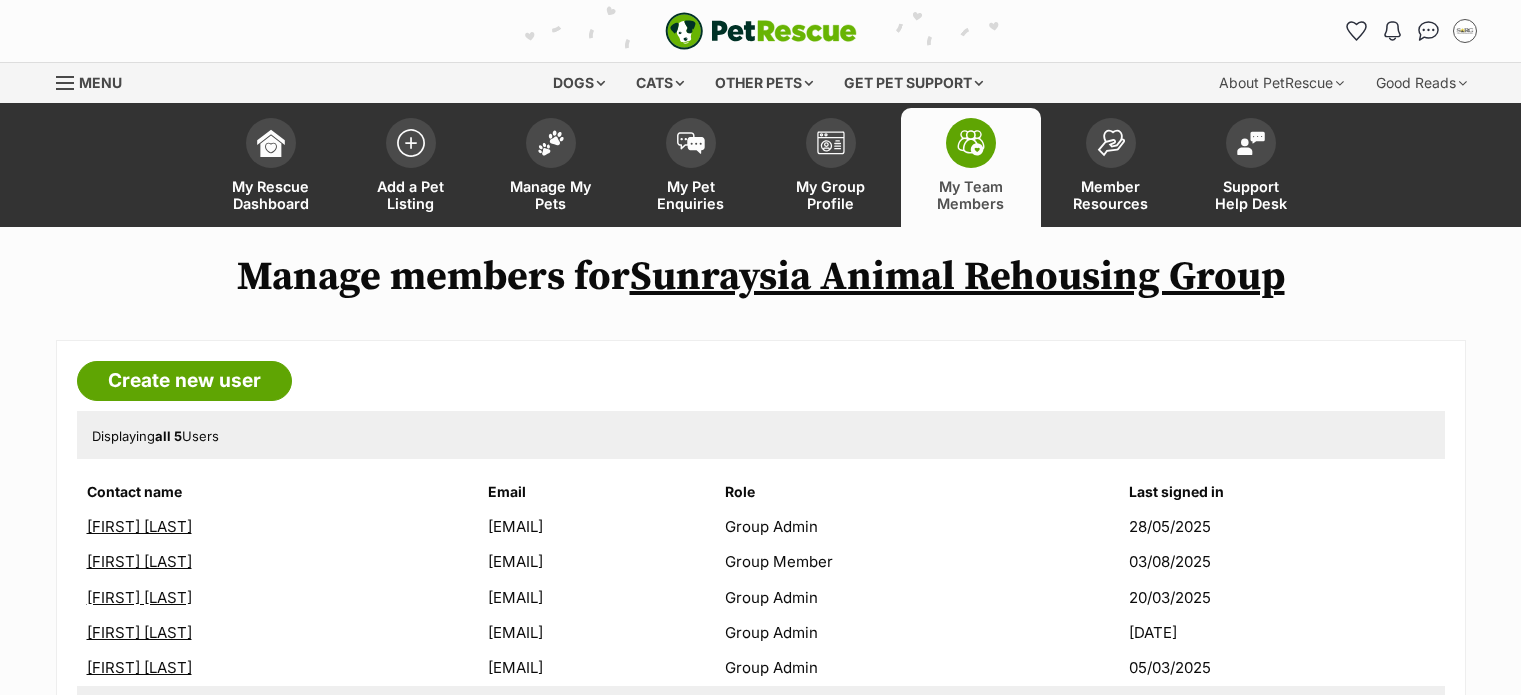 scroll, scrollTop: 0, scrollLeft: 0, axis: both 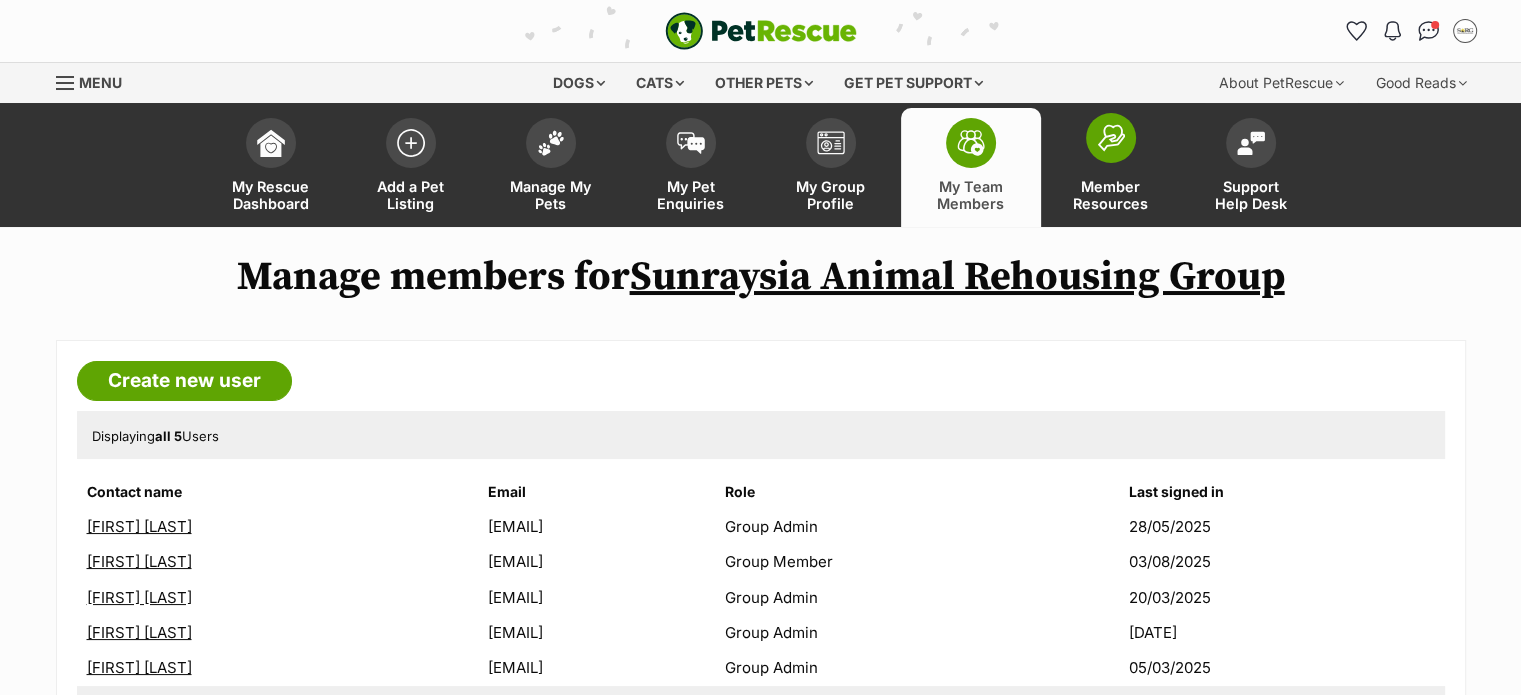 click at bounding box center (1111, 137) 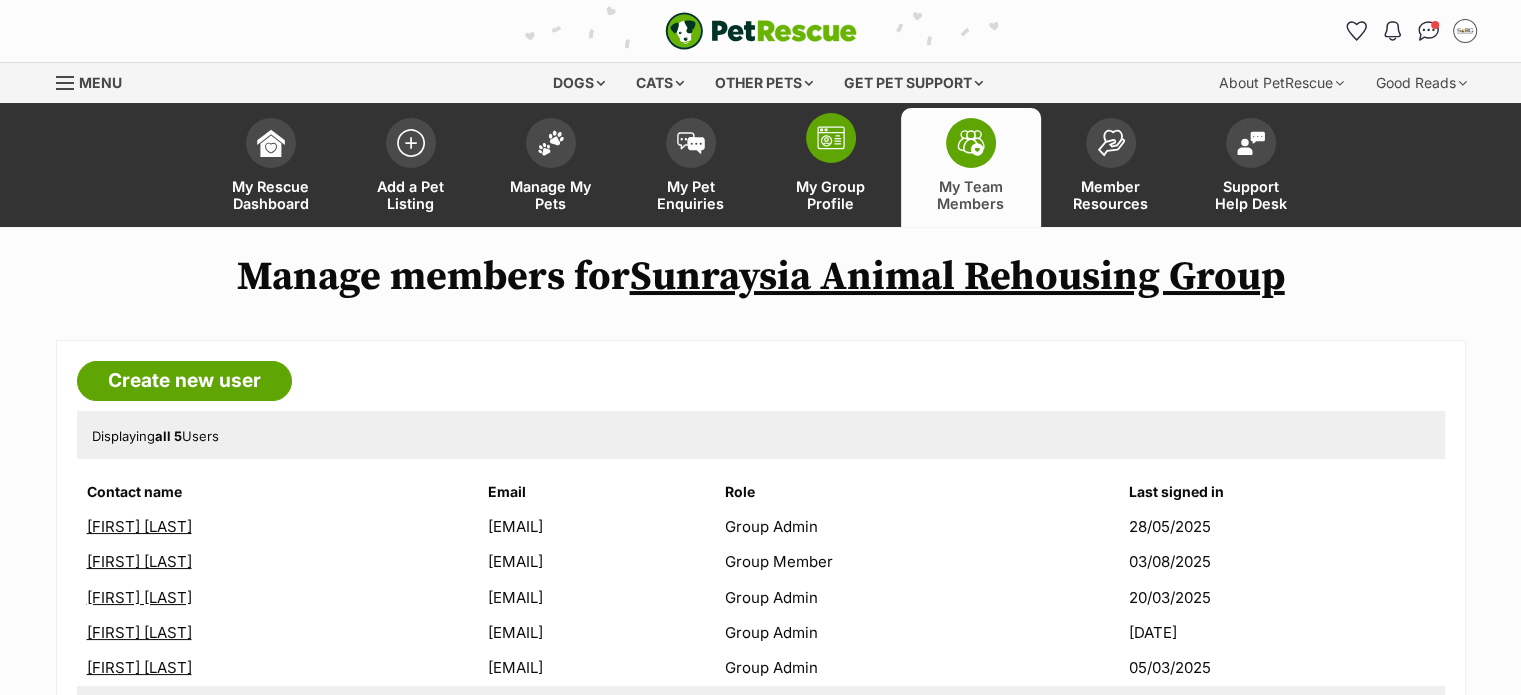 click on "My Group Profile" at bounding box center (831, 167) 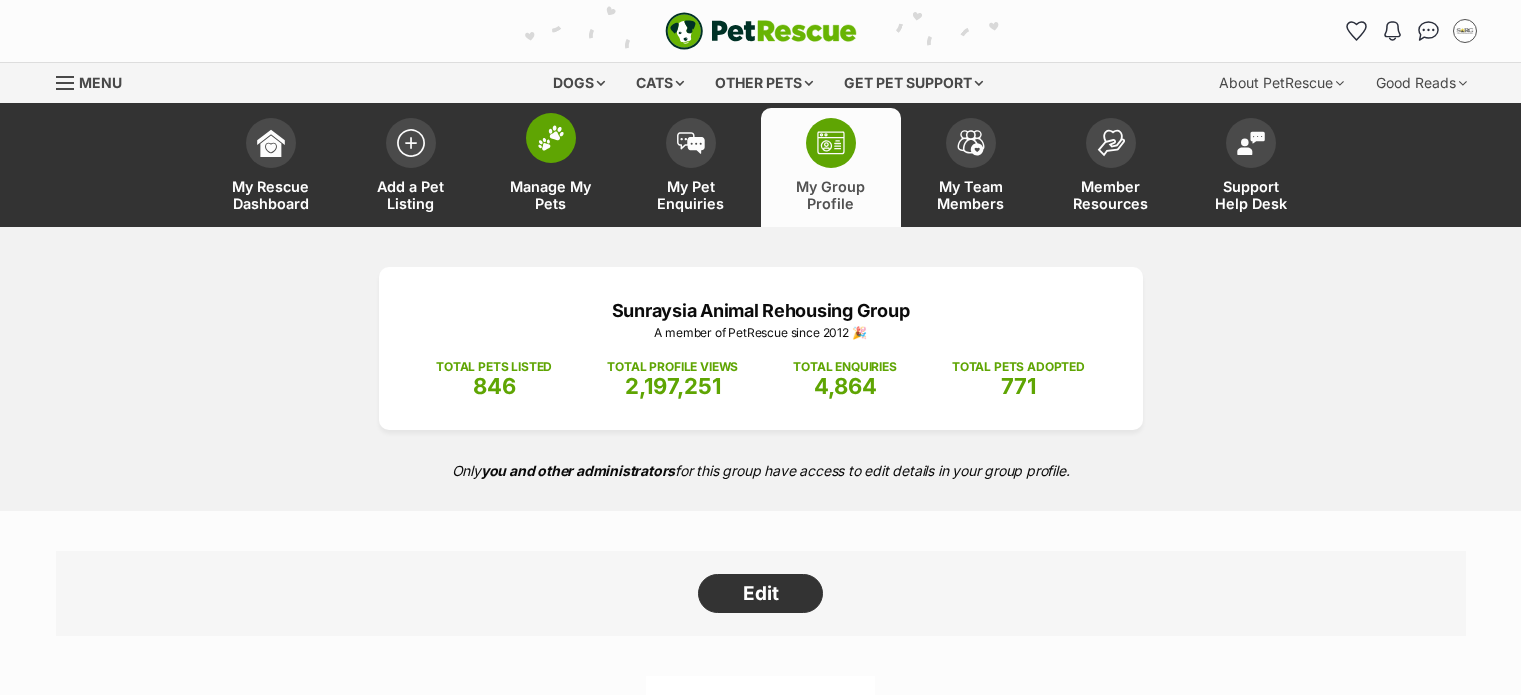 scroll, scrollTop: 0, scrollLeft: 0, axis: both 